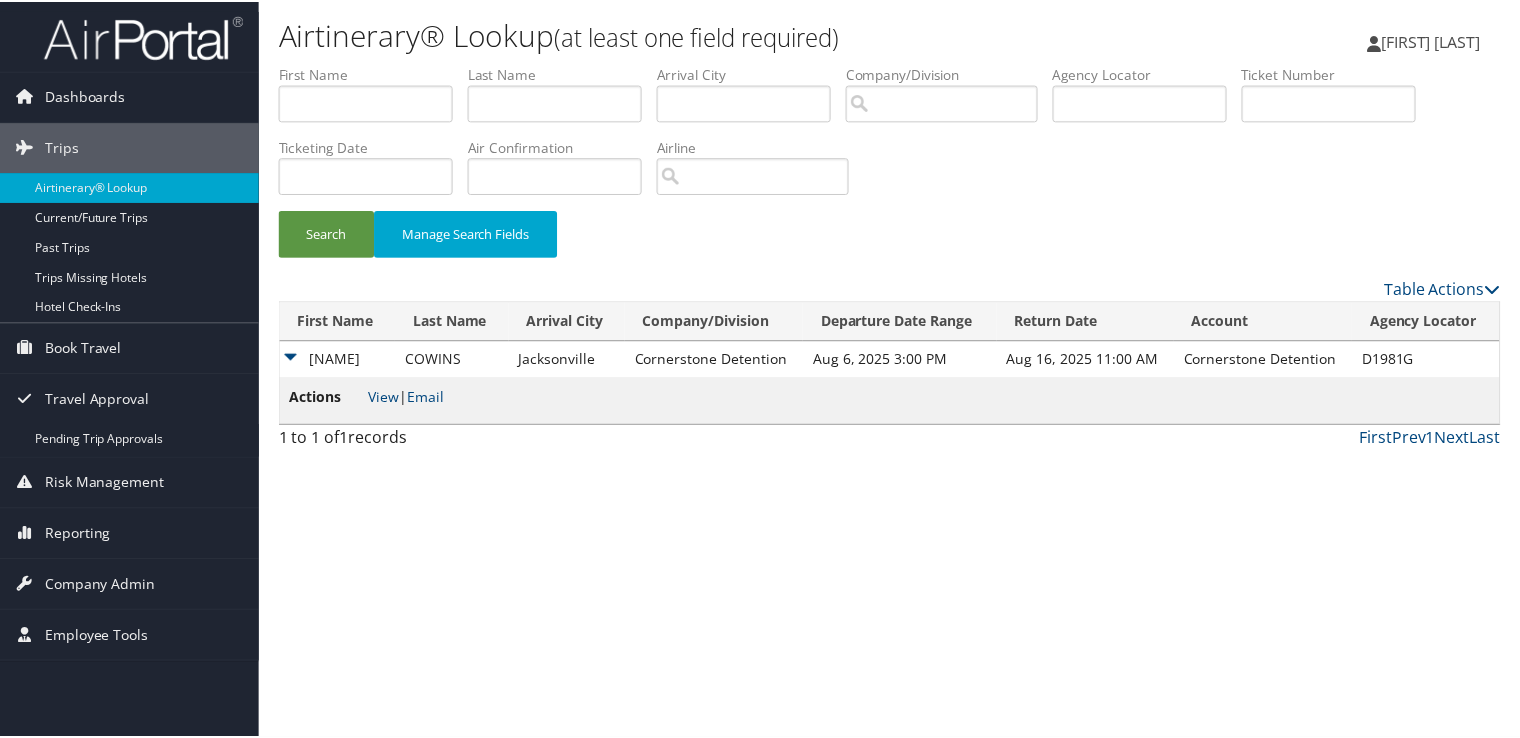 scroll, scrollTop: 0, scrollLeft: 0, axis: both 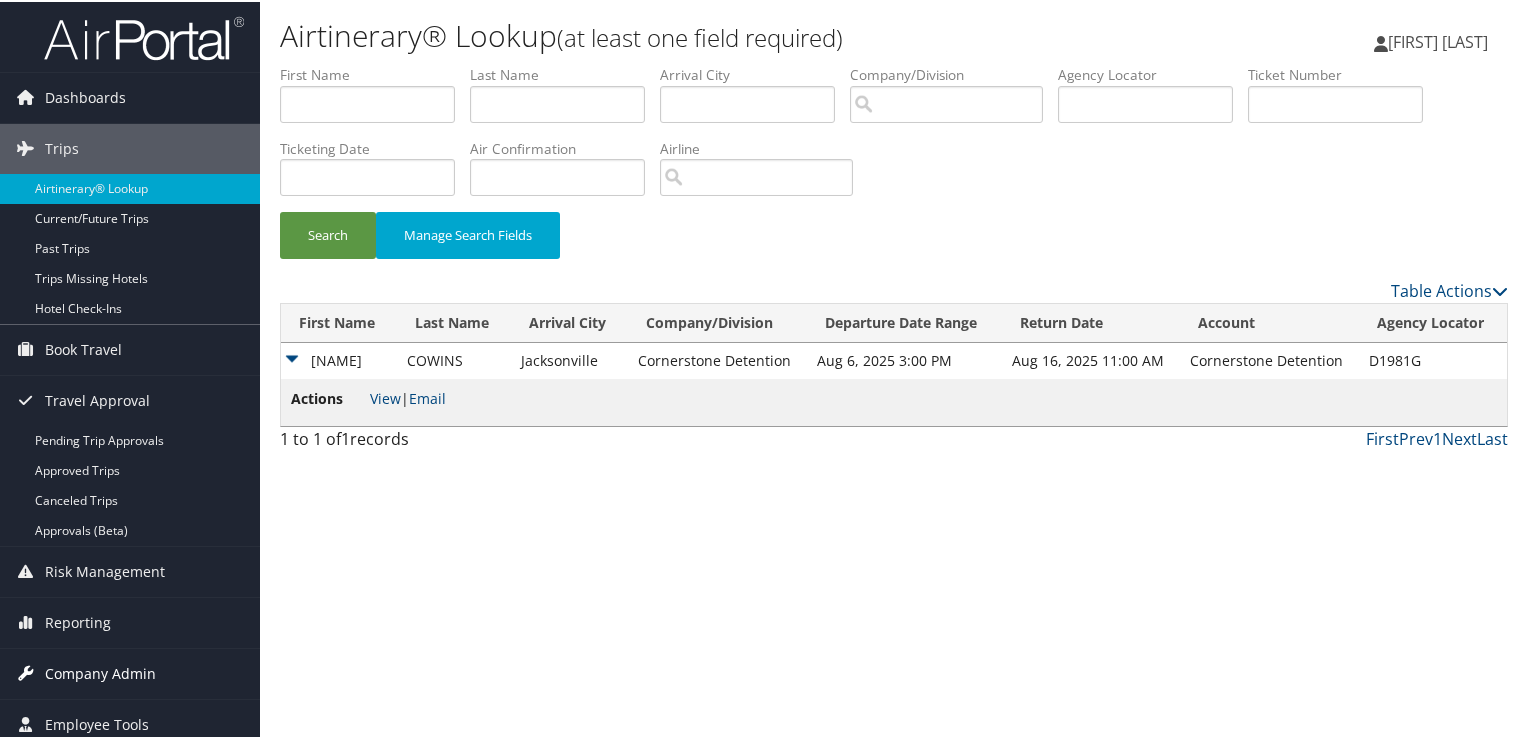 click on "Company Admin" at bounding box center (100, 672) 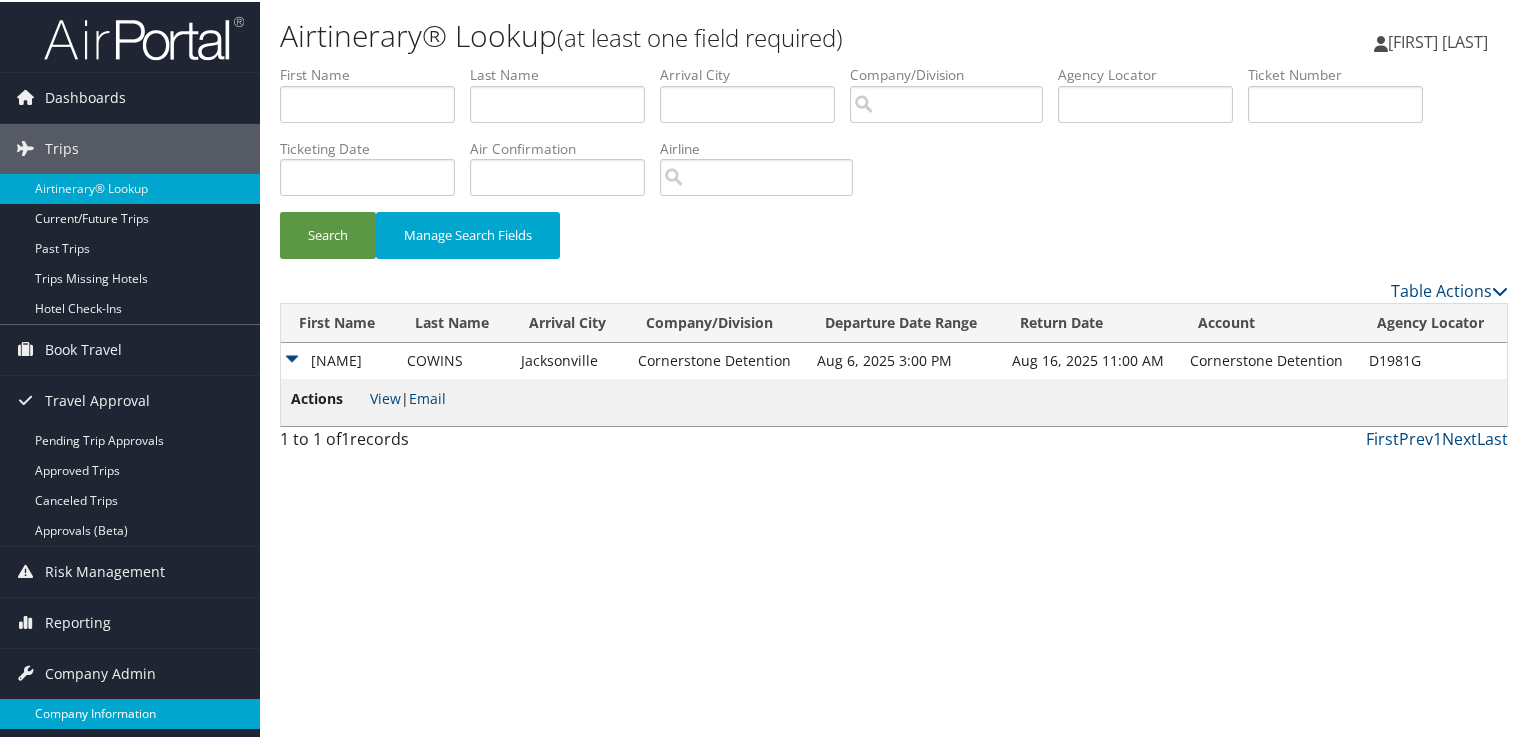click on "Company Information" at bounding box center [130, 712] 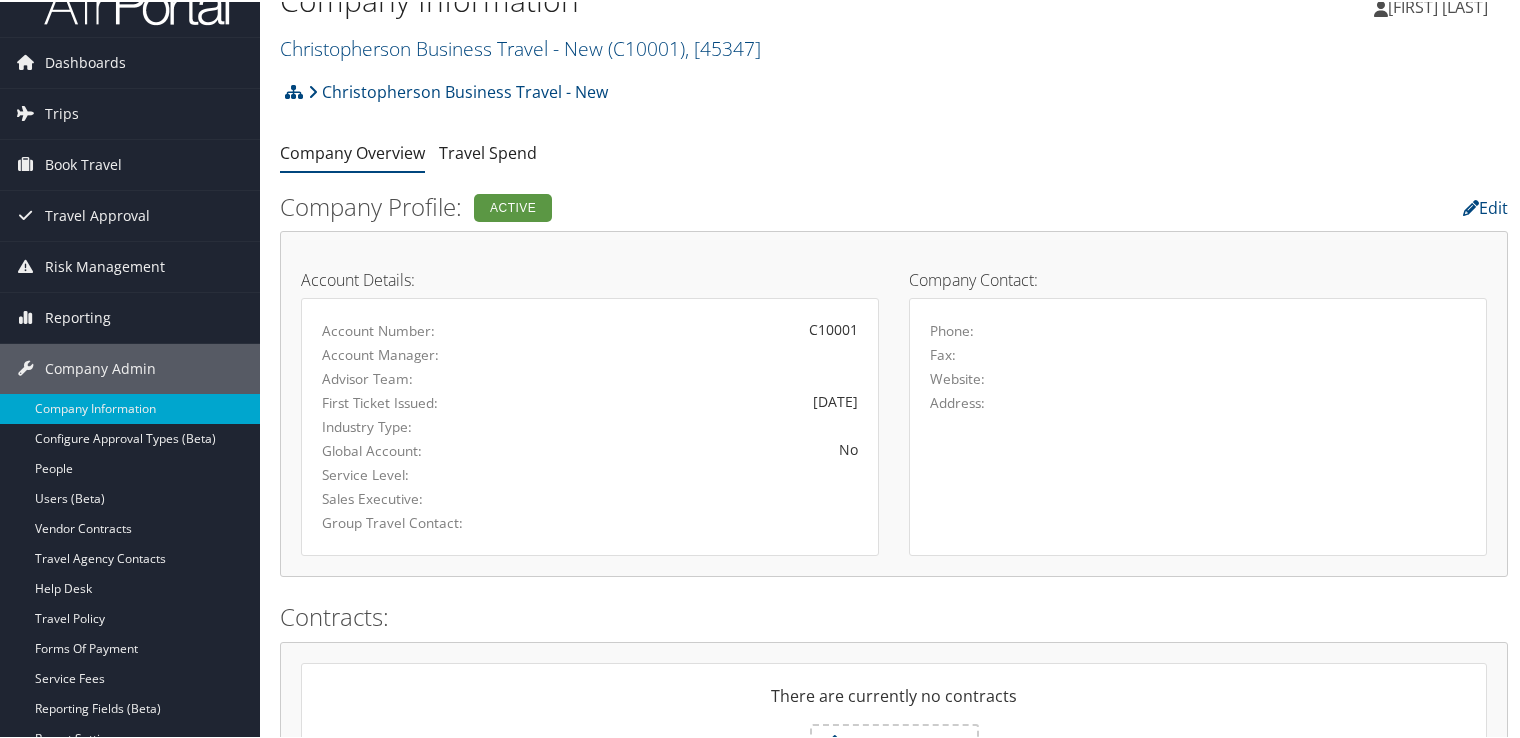 scroll, scrollTop: 0, scrollLeft: 0, axis: both 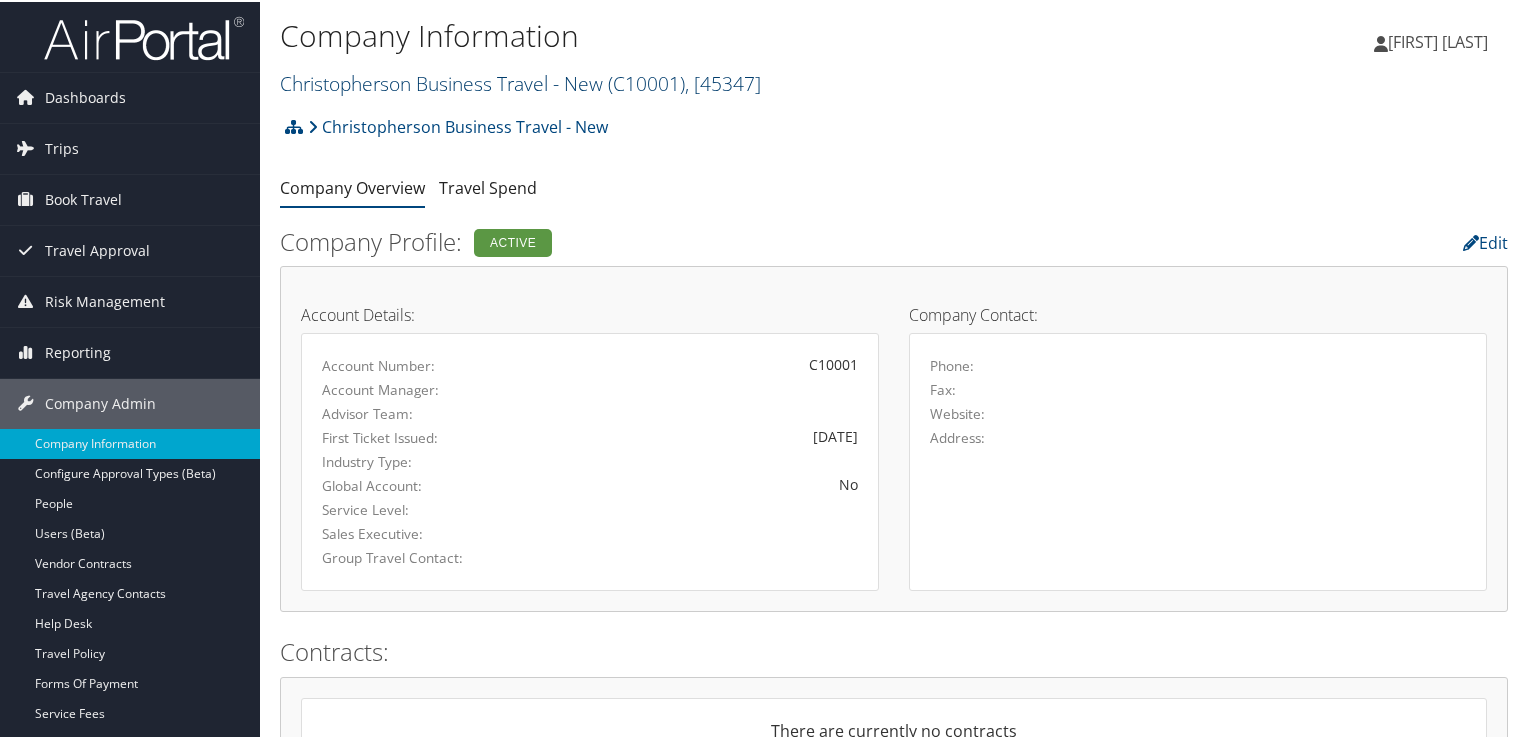 click on ", [ 45347 ]" at bounding box center [723, 81] 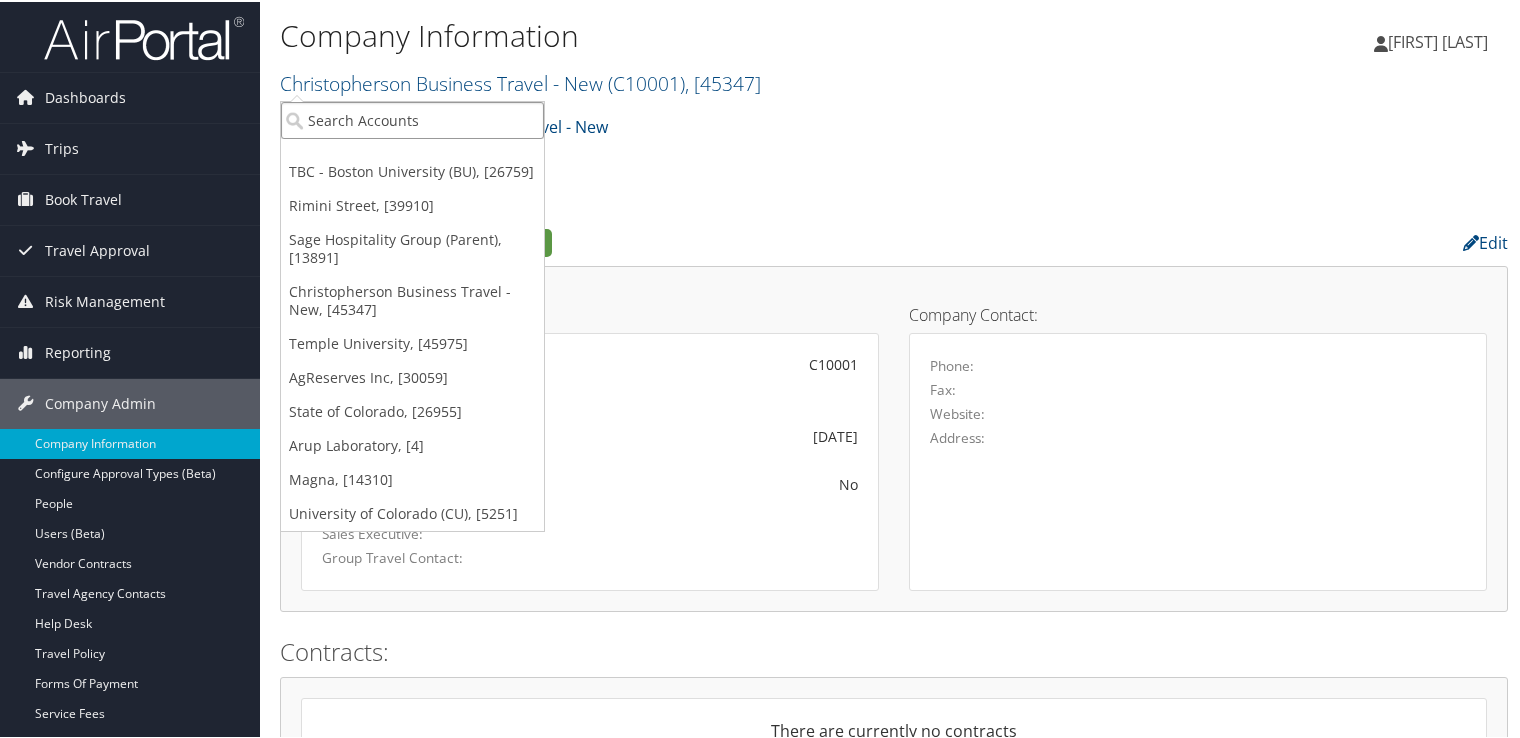 click at bounding box center [412, 118] 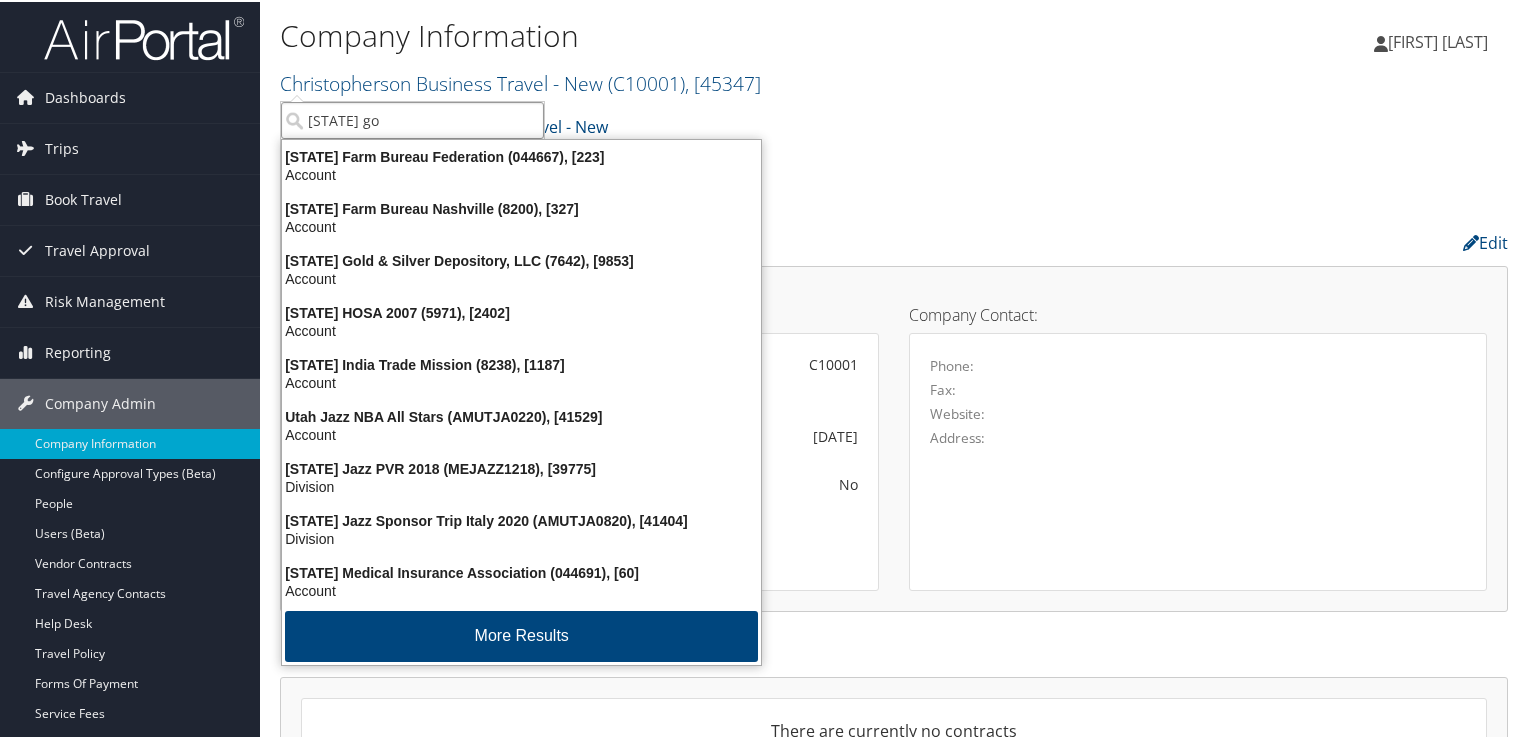type on "utah gov" 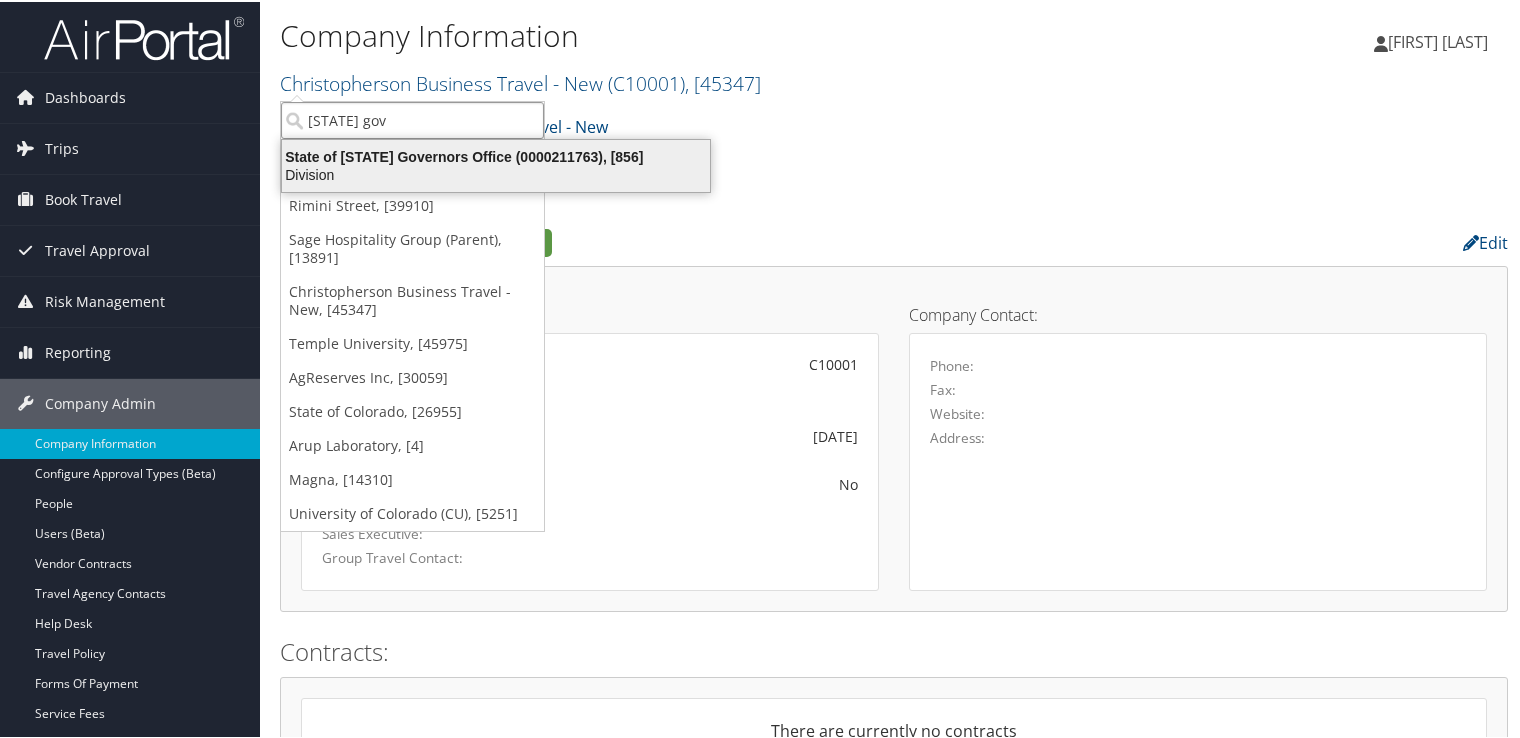 click on "State of Utah Governors Office (0000211763), [856]" at bounding box center (496, 155) 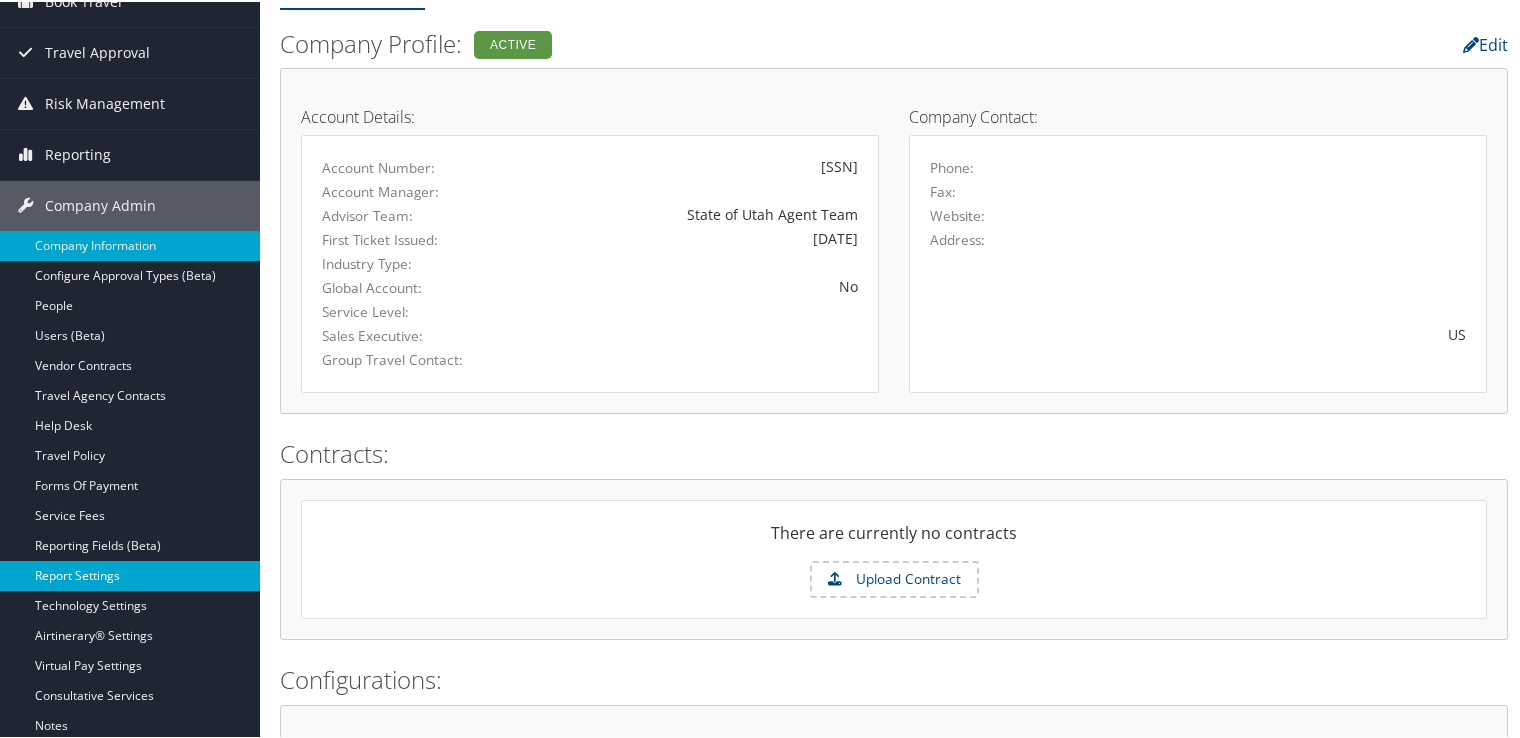 scroll, scrollTop: 200, scrollLeft: 0, axis: vertical 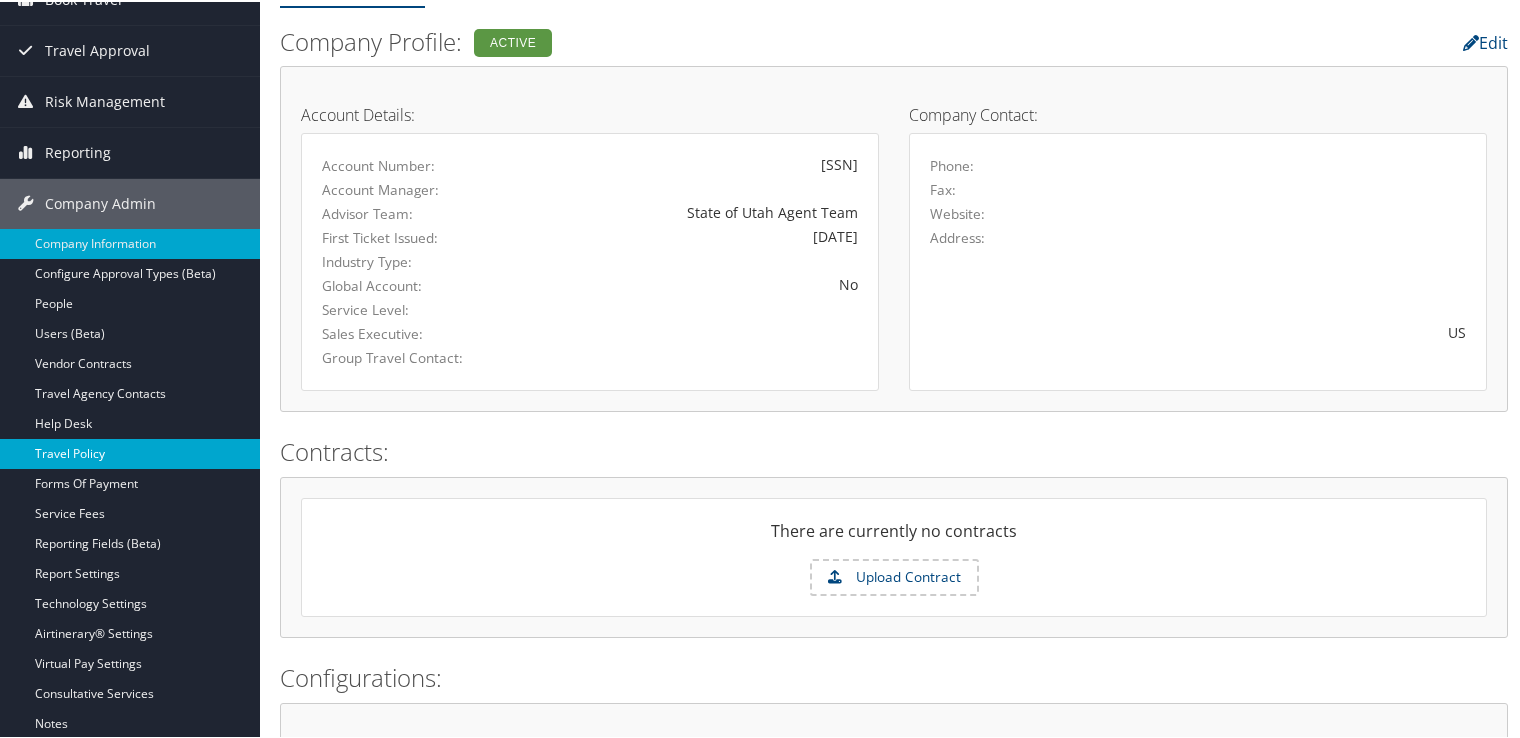 click on "Travel Policy" at bounding box center (130, 452) 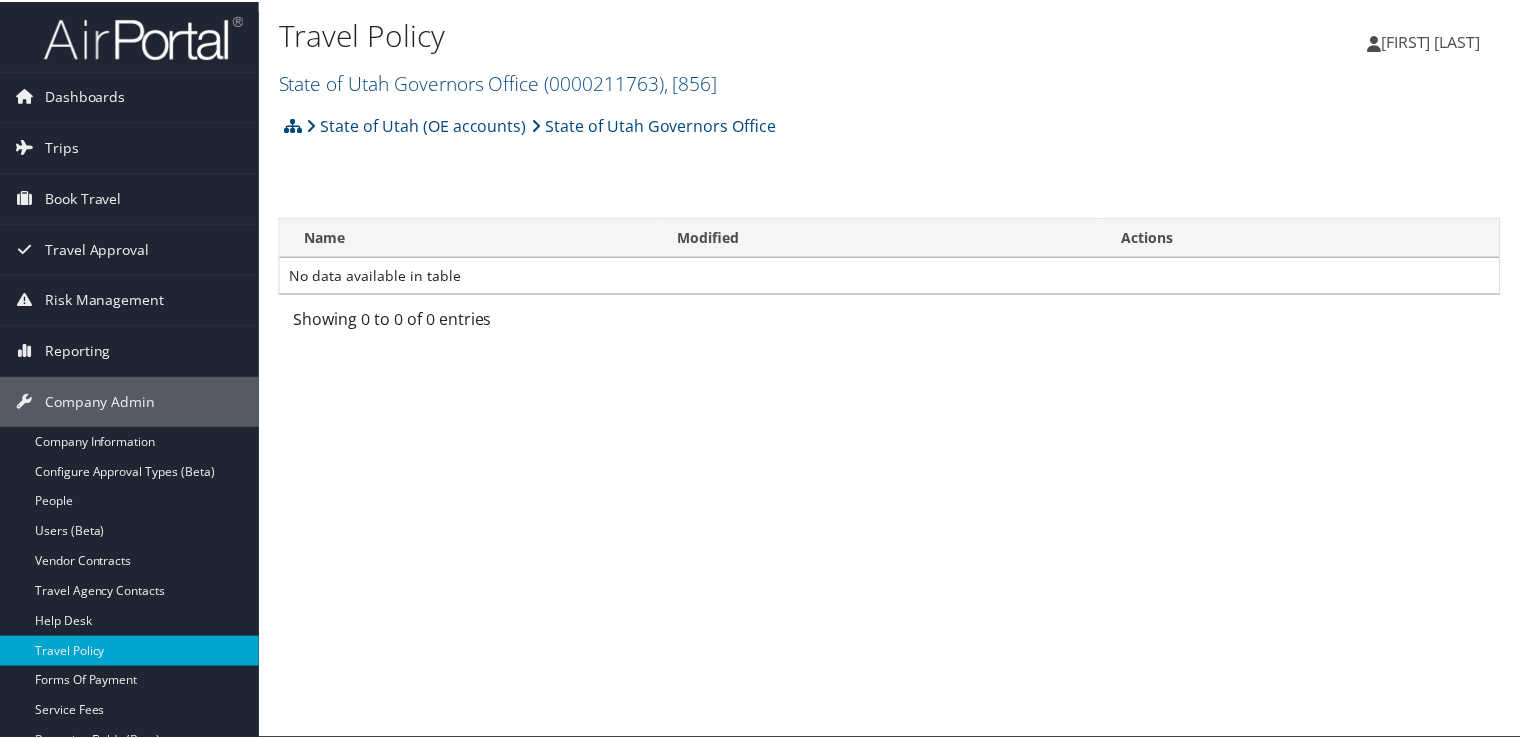 scroll, scrollTop: 0, scrollLeft: 0, axis: both 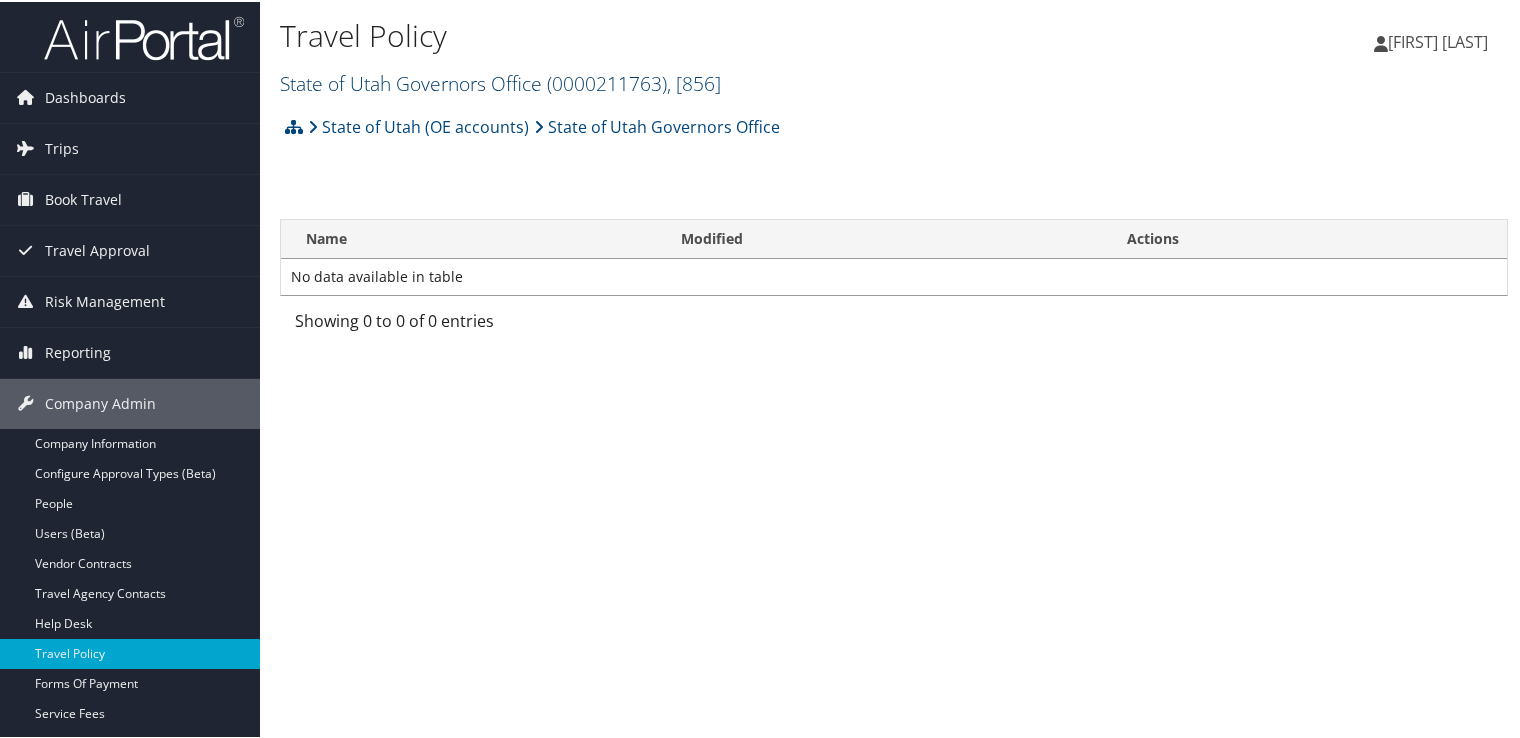 click on "State of Utah Governors Office   ( 0000211763 )  , [ 856 ]" at bounding box center (500, 81) 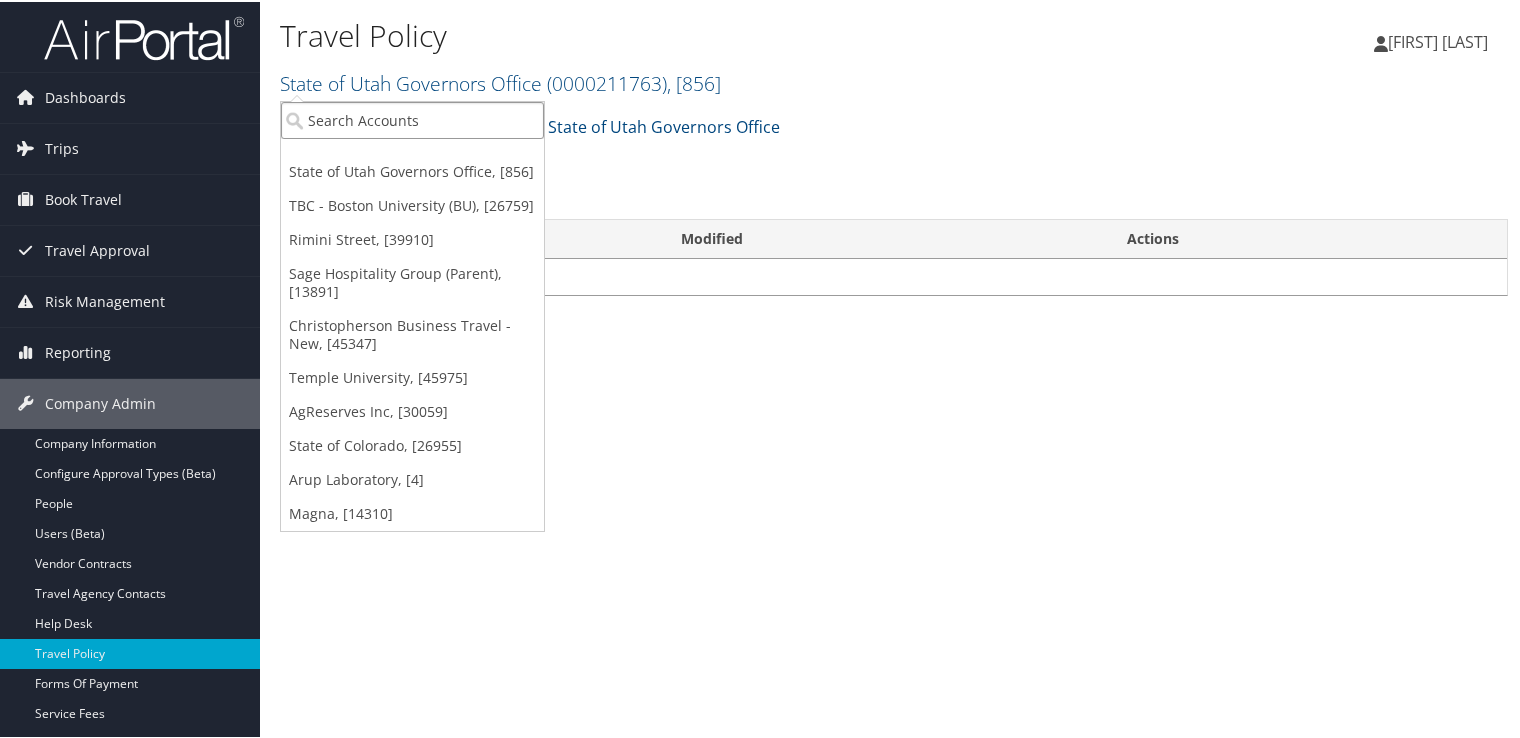 click at bounding box center (412, 118) 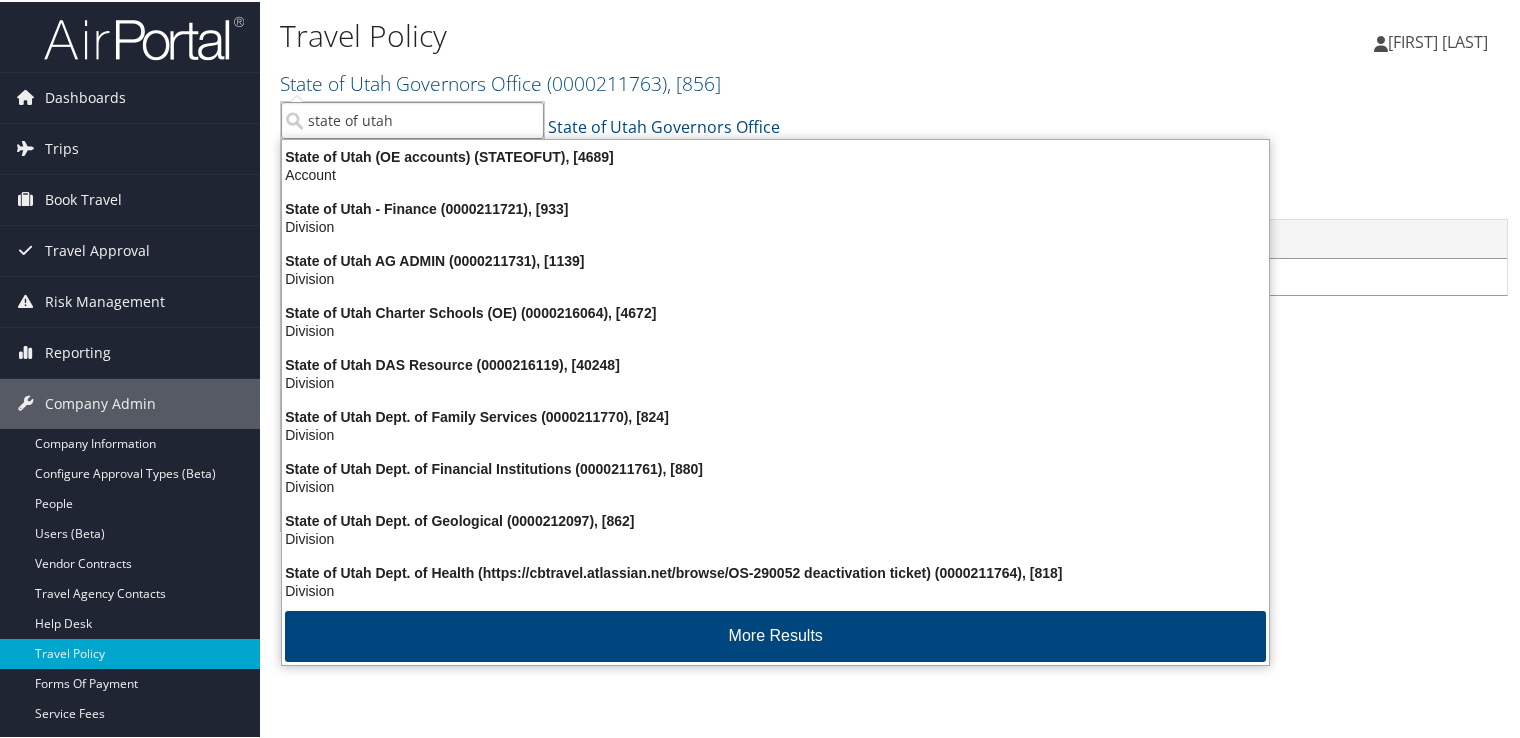 type on "state of utah" 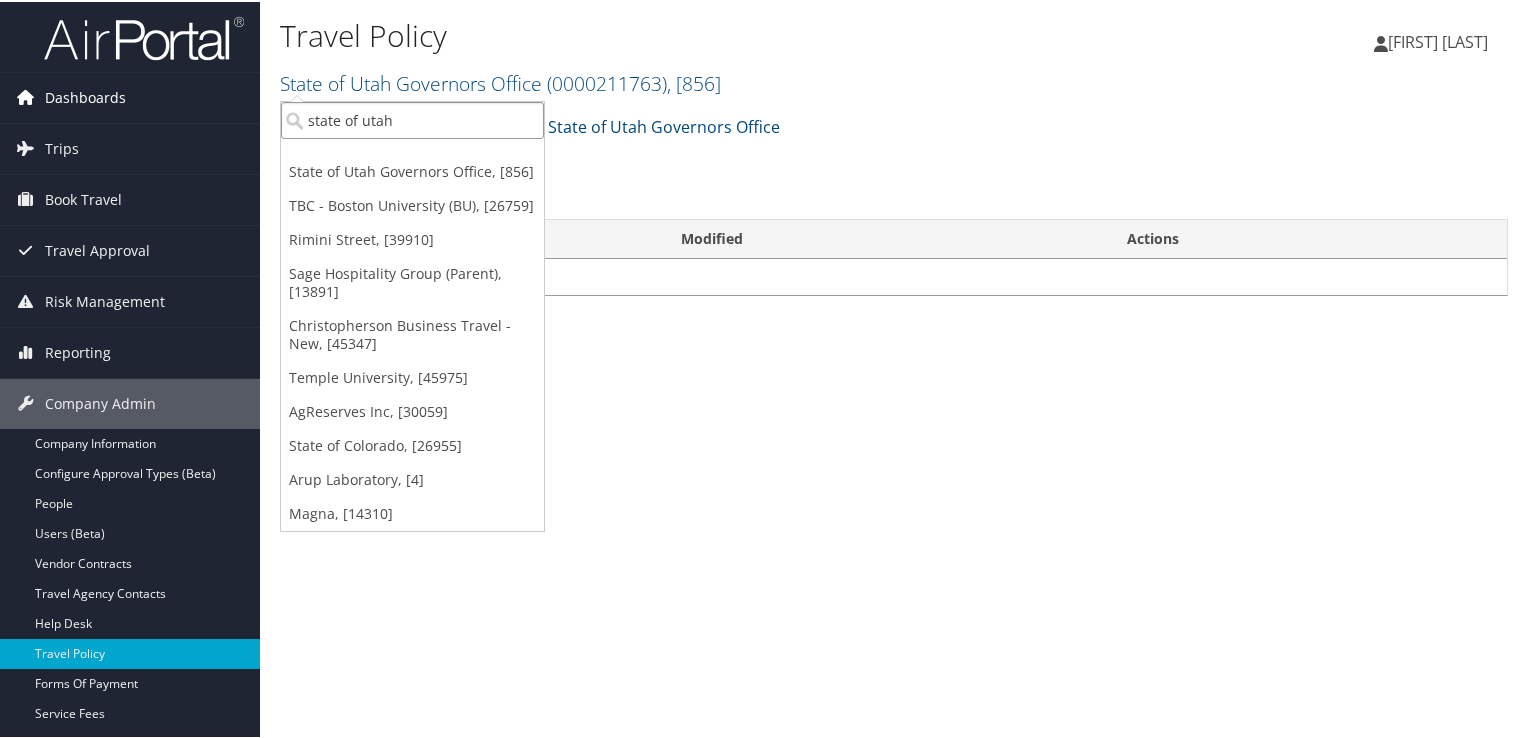 drag, startPoint x: 408, startPoint y: 111, endPoint x: 193, endPoint y: 98, distance: 215.39267 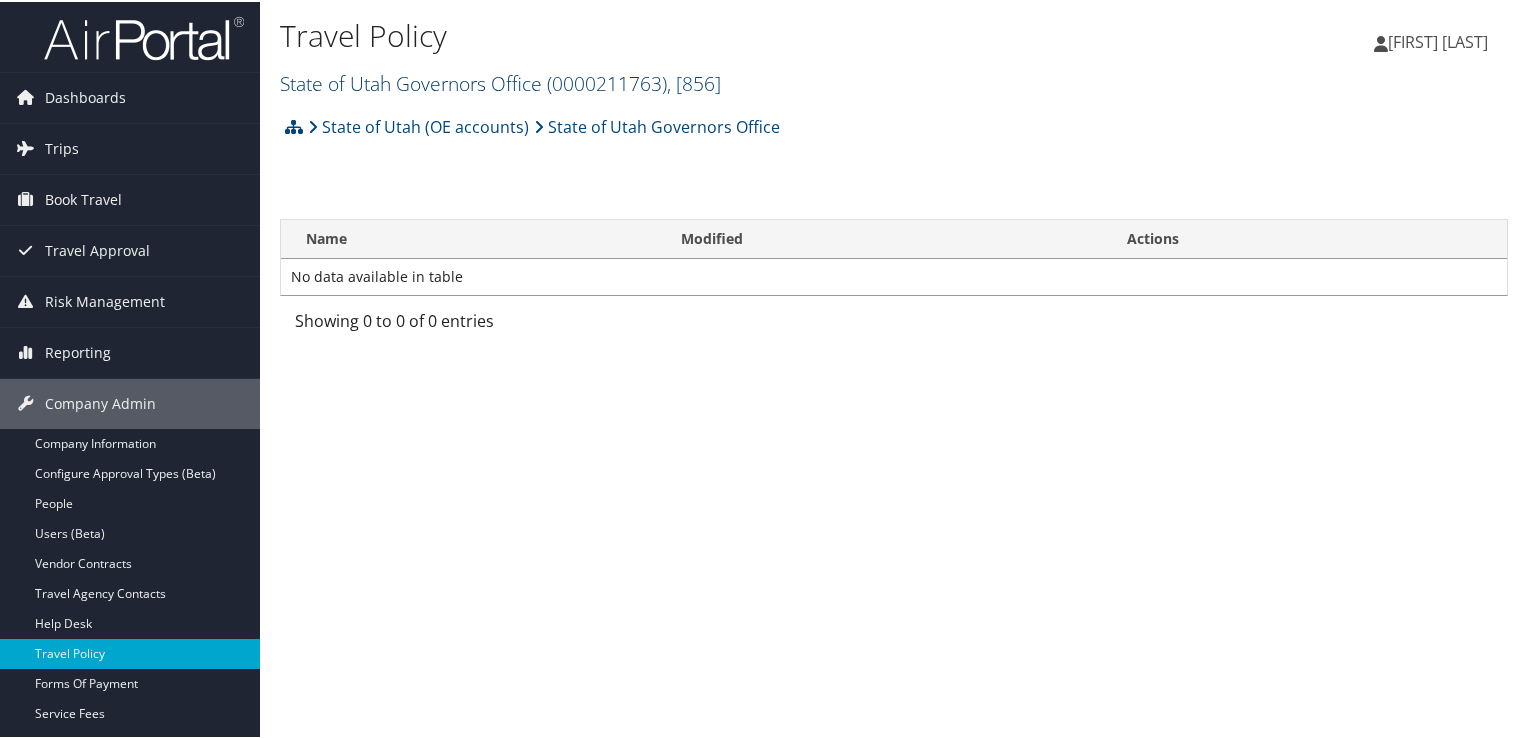 click on "( 0000211763 )" at bounding box center [607, 81] 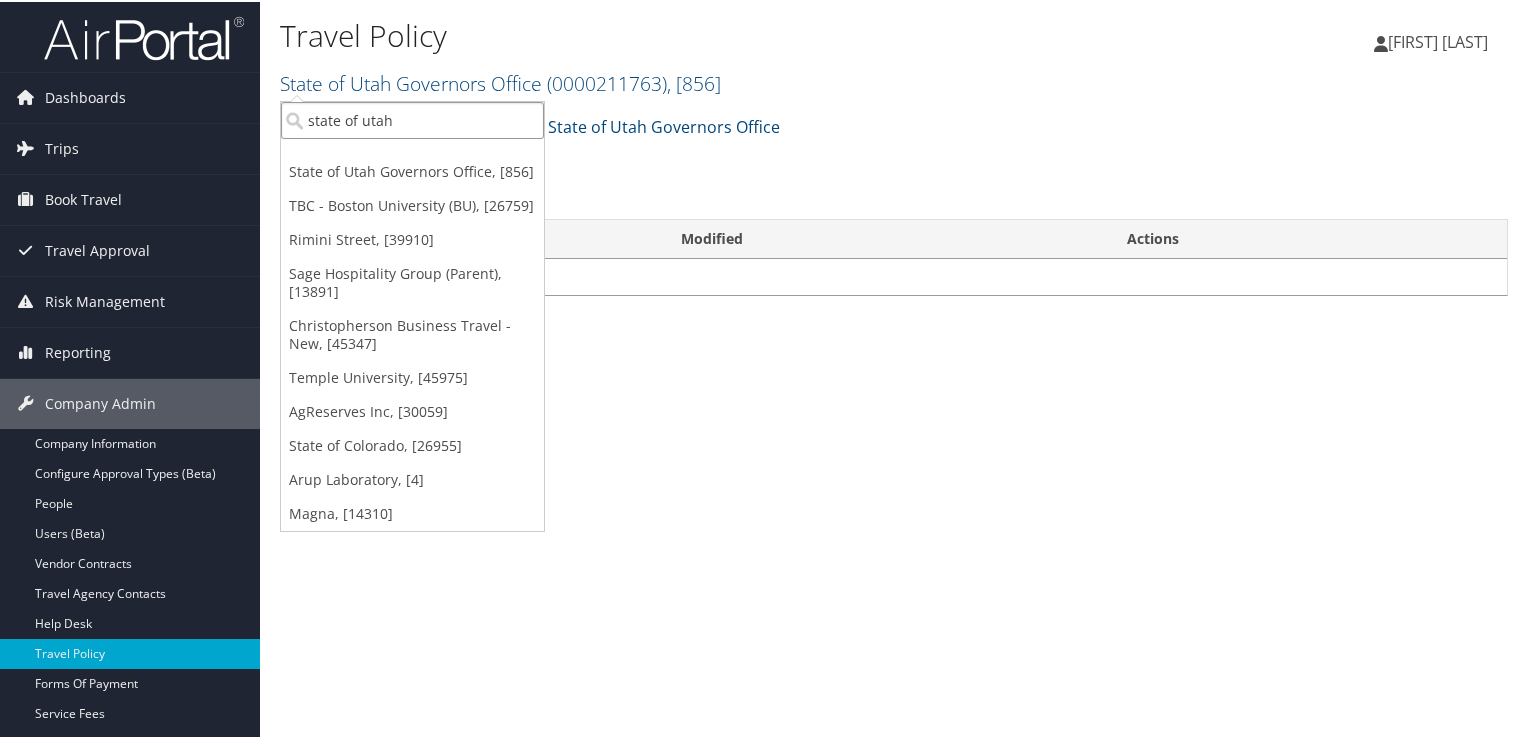 drag, startPoint x: 432, startPoint y: 116, endPoint x: 288, endPoint y: 108, distance: 144.22205 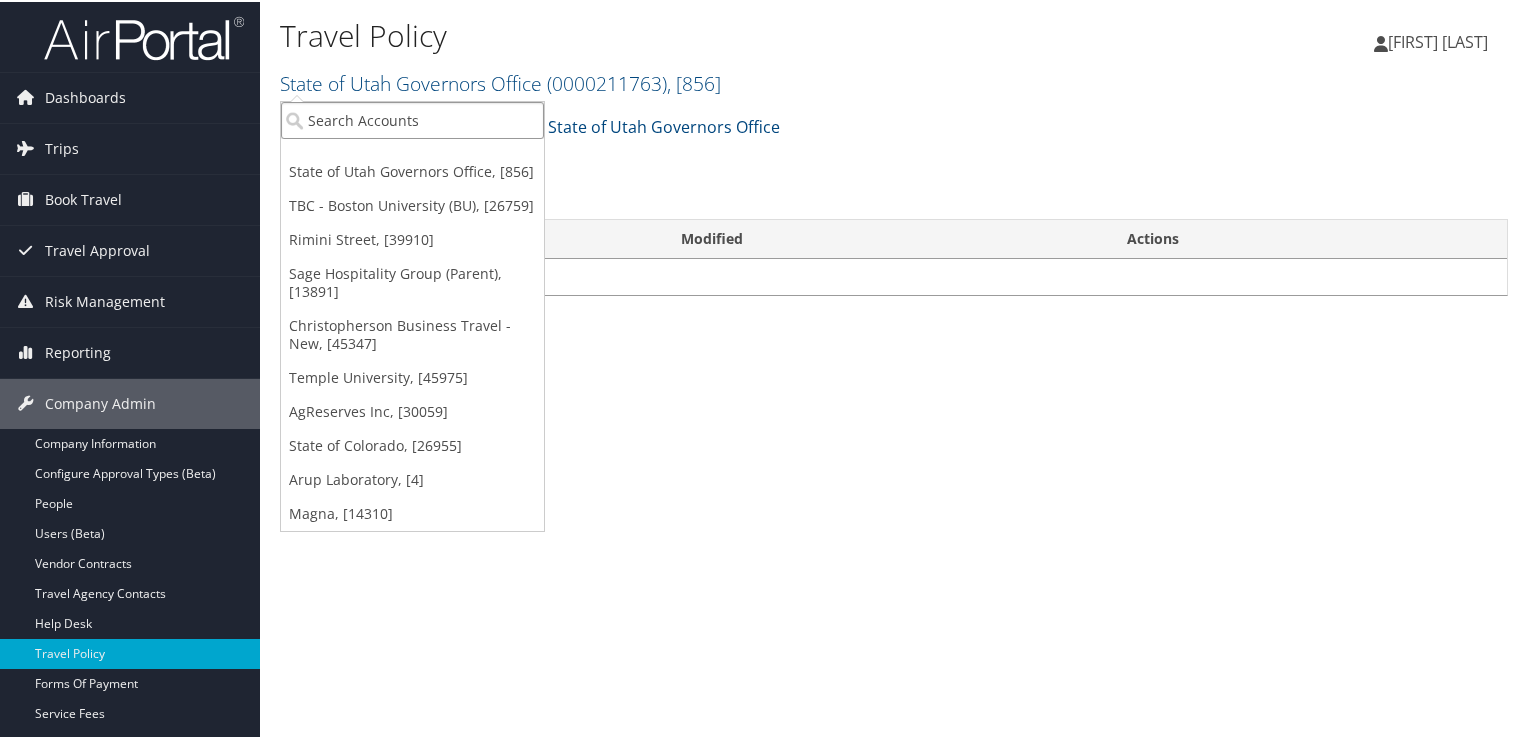 paste on "STATEOFUTI" 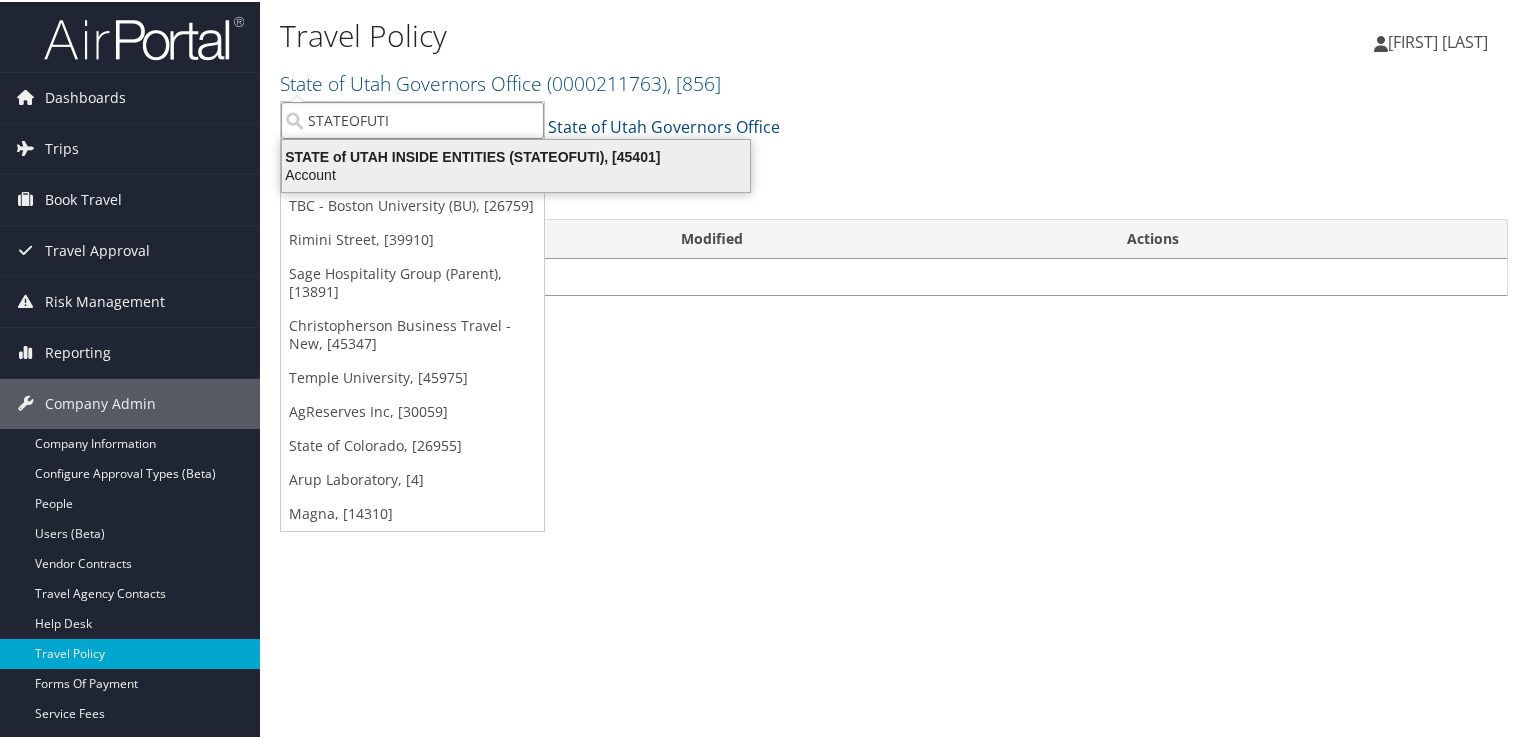 click on "Account" at bounding box center (516, 173) 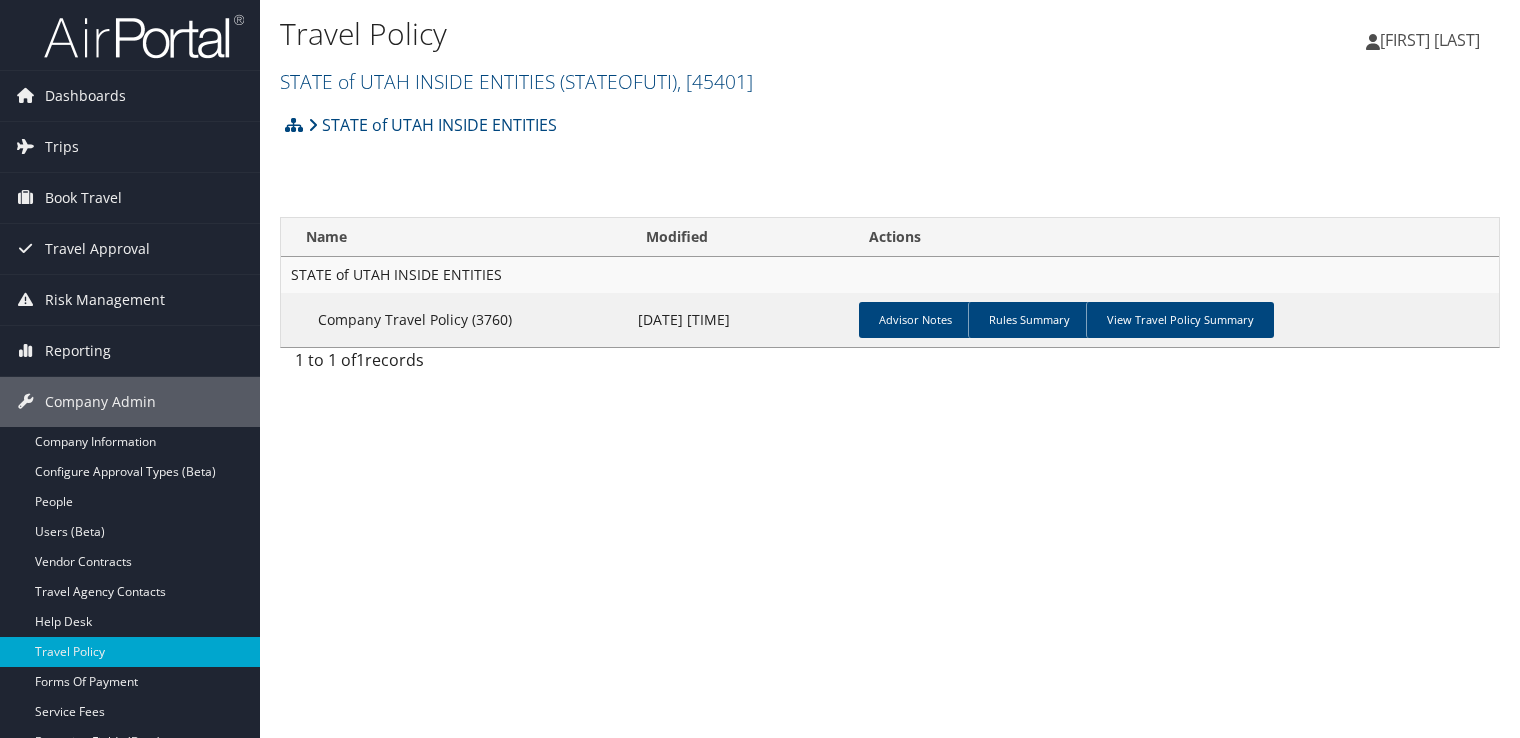 scroll, scrollTop: 0, scrollLeft: 0, axis: both 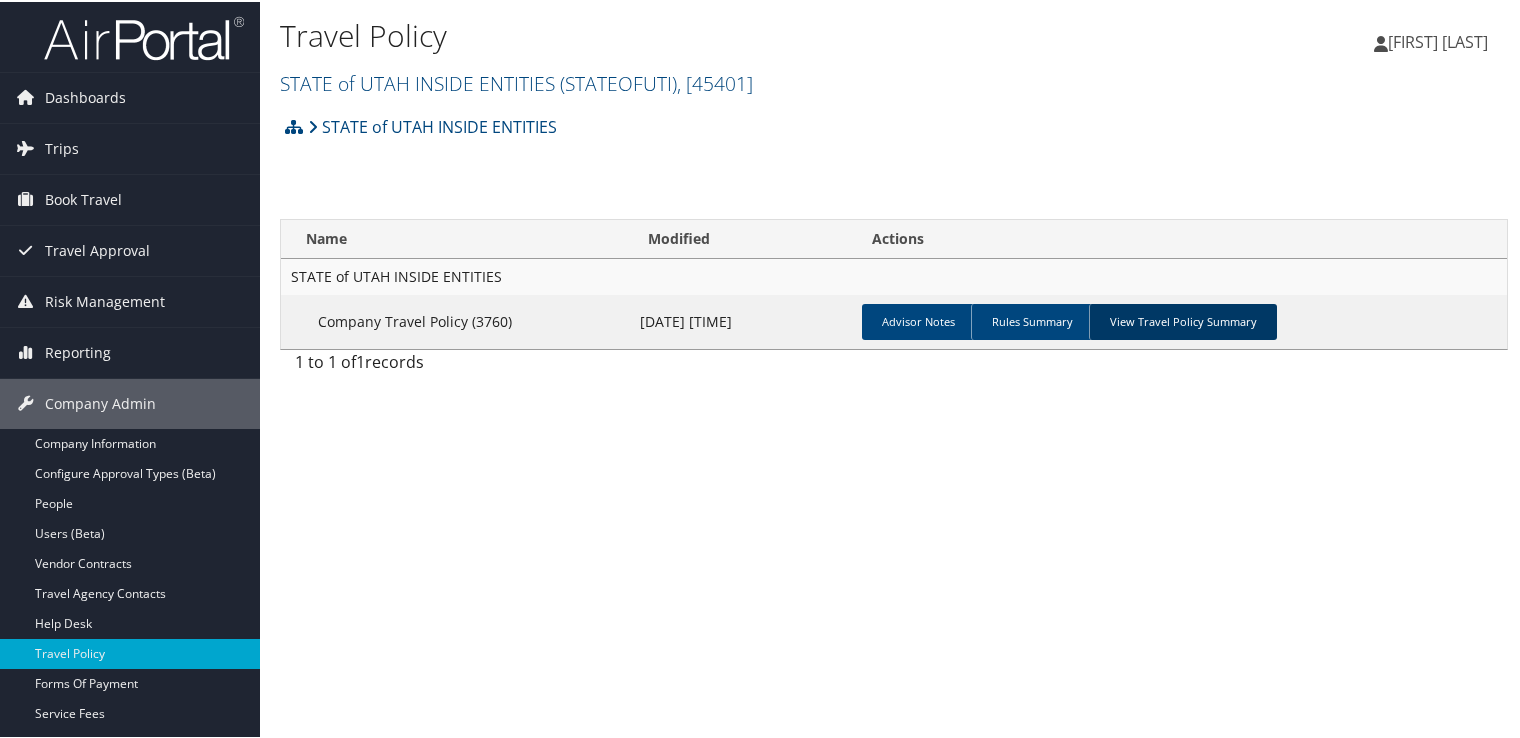 click on "View Travel Policy Summary" at bounding box center [1183, 320] 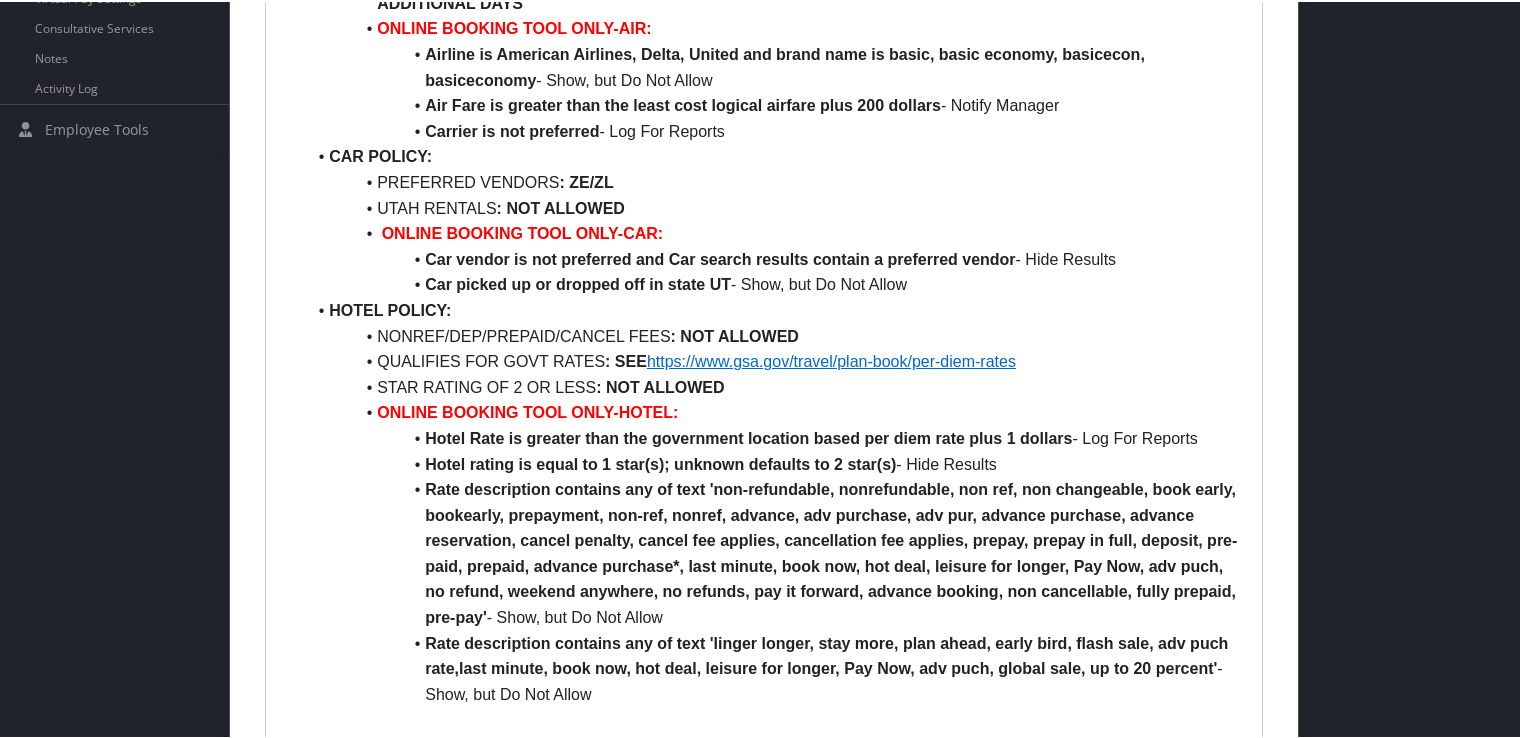 scroll, scrollTop: 900, scrollLeft: 0, axis: vertical 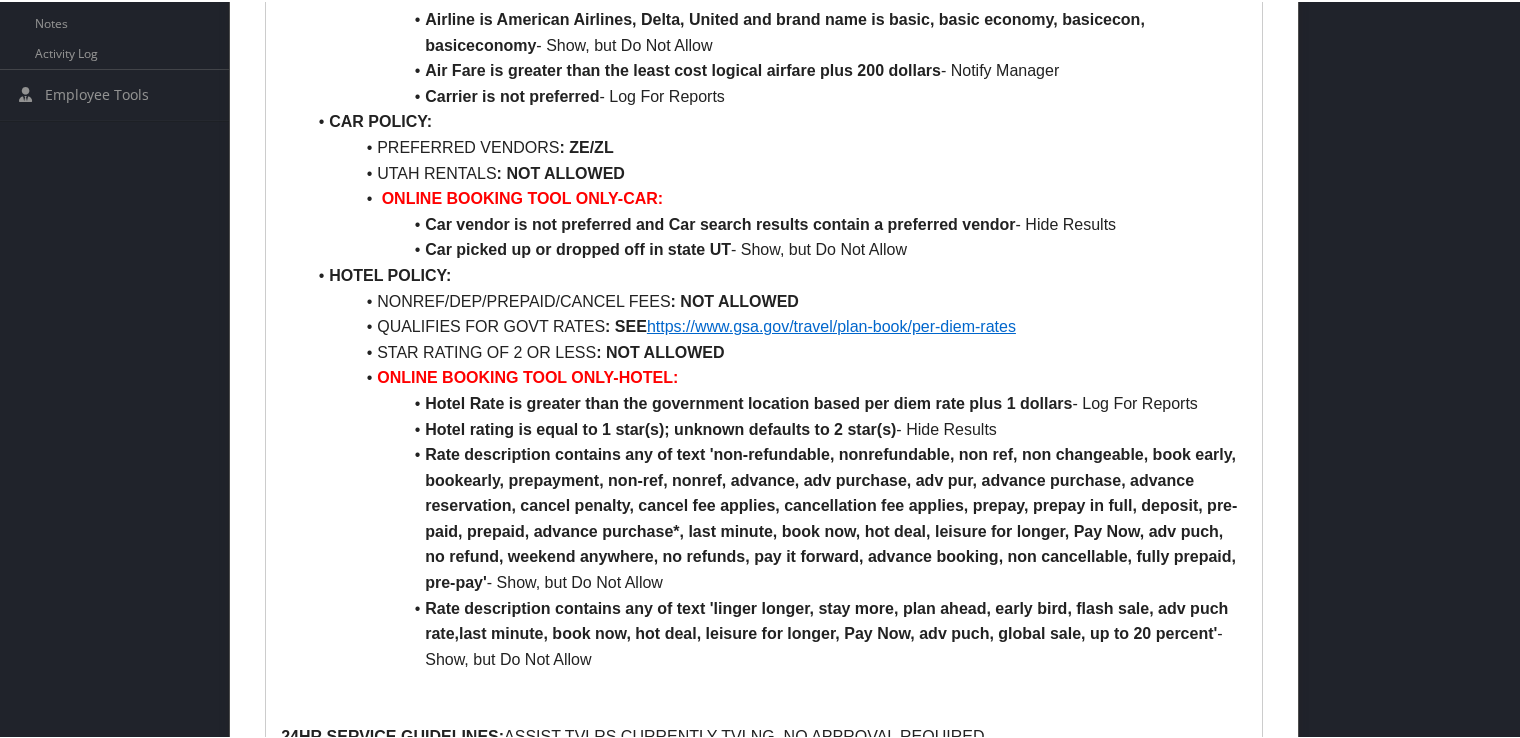 click on "https://www.gsa.gov/travel/plan-book/per-diem-rates" at bounding box center (831, 324) 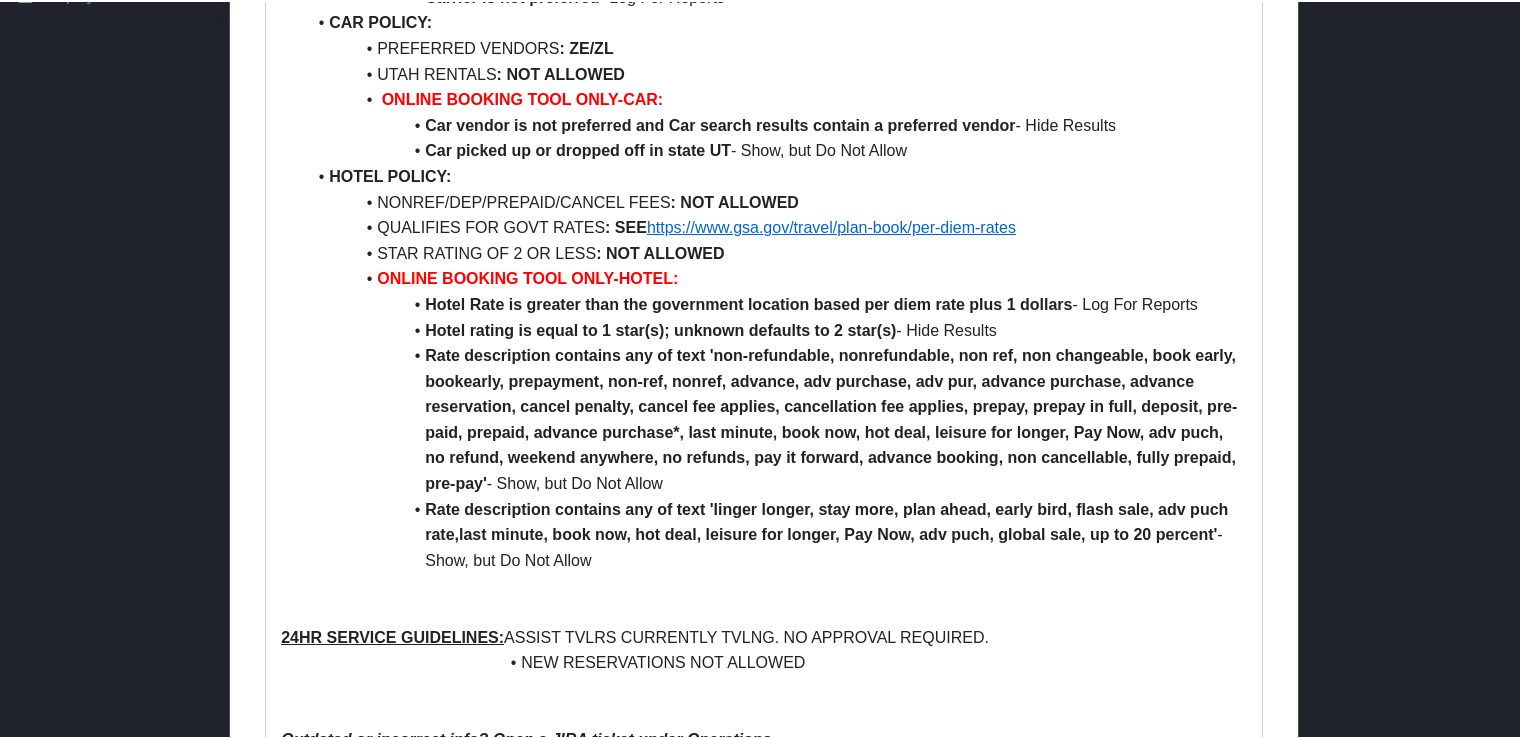 scroll, scrollTop: 1000, scrollLeft: 0, axis: vertical 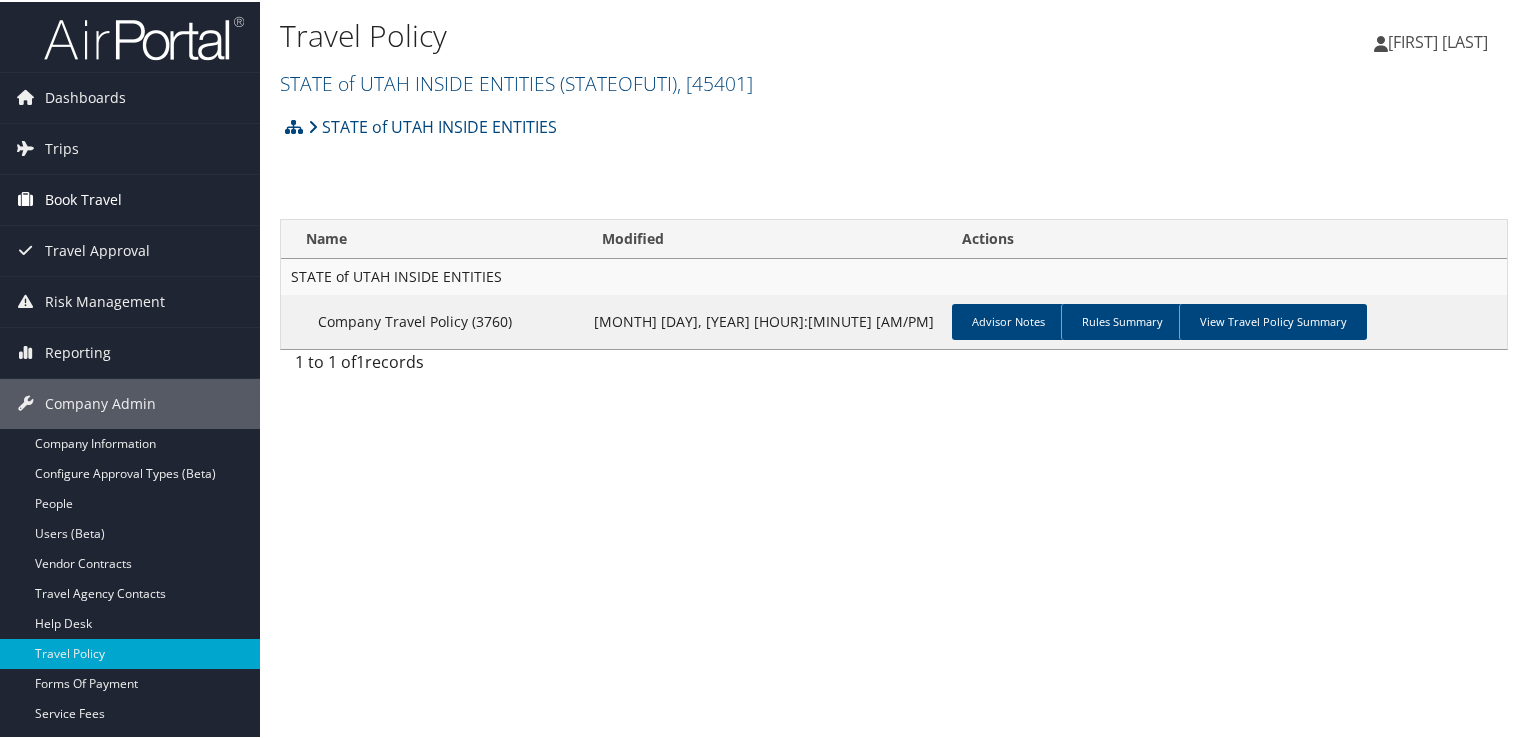 click on "Book Travel" at bounding box center (83, 198) 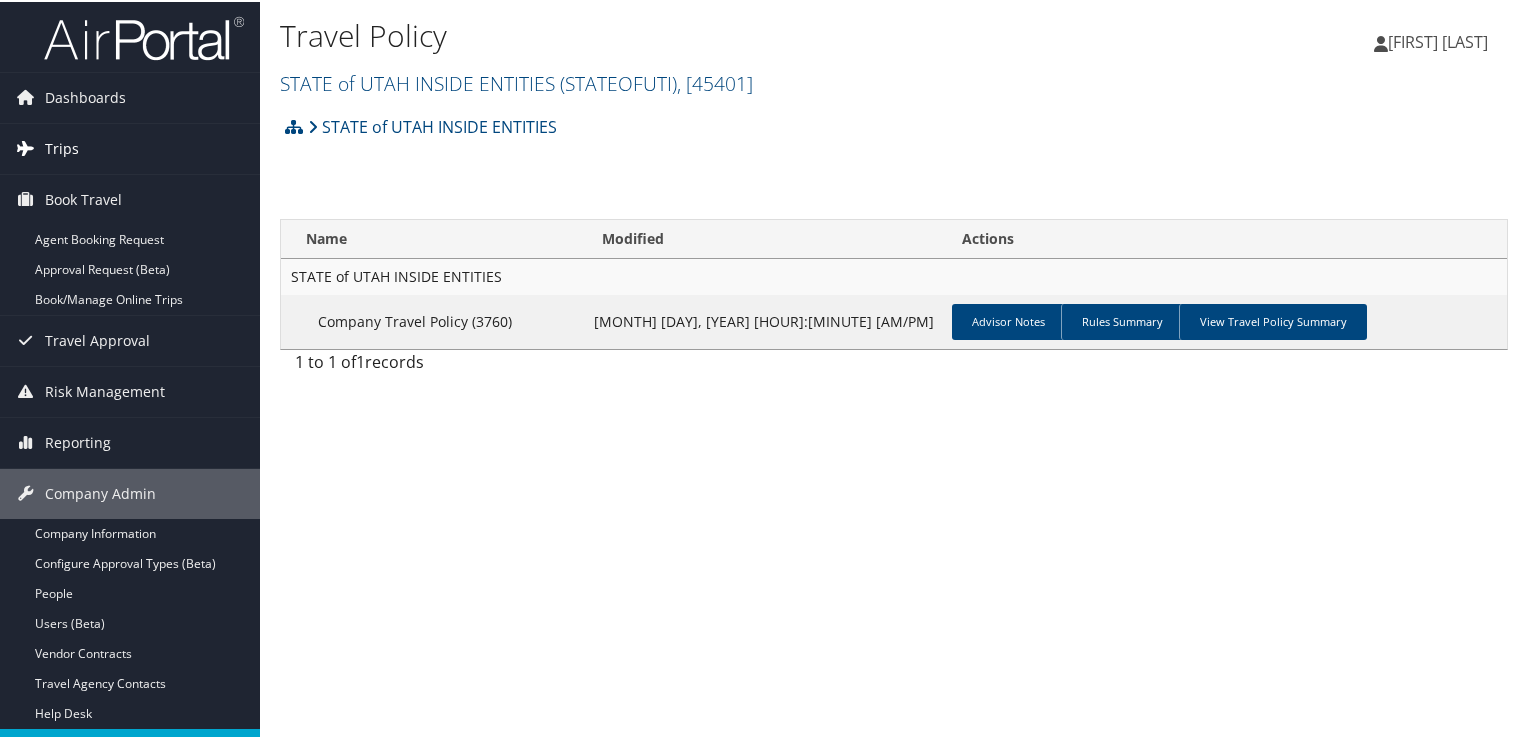 click on "Trips" at bounding box center (130, 147) 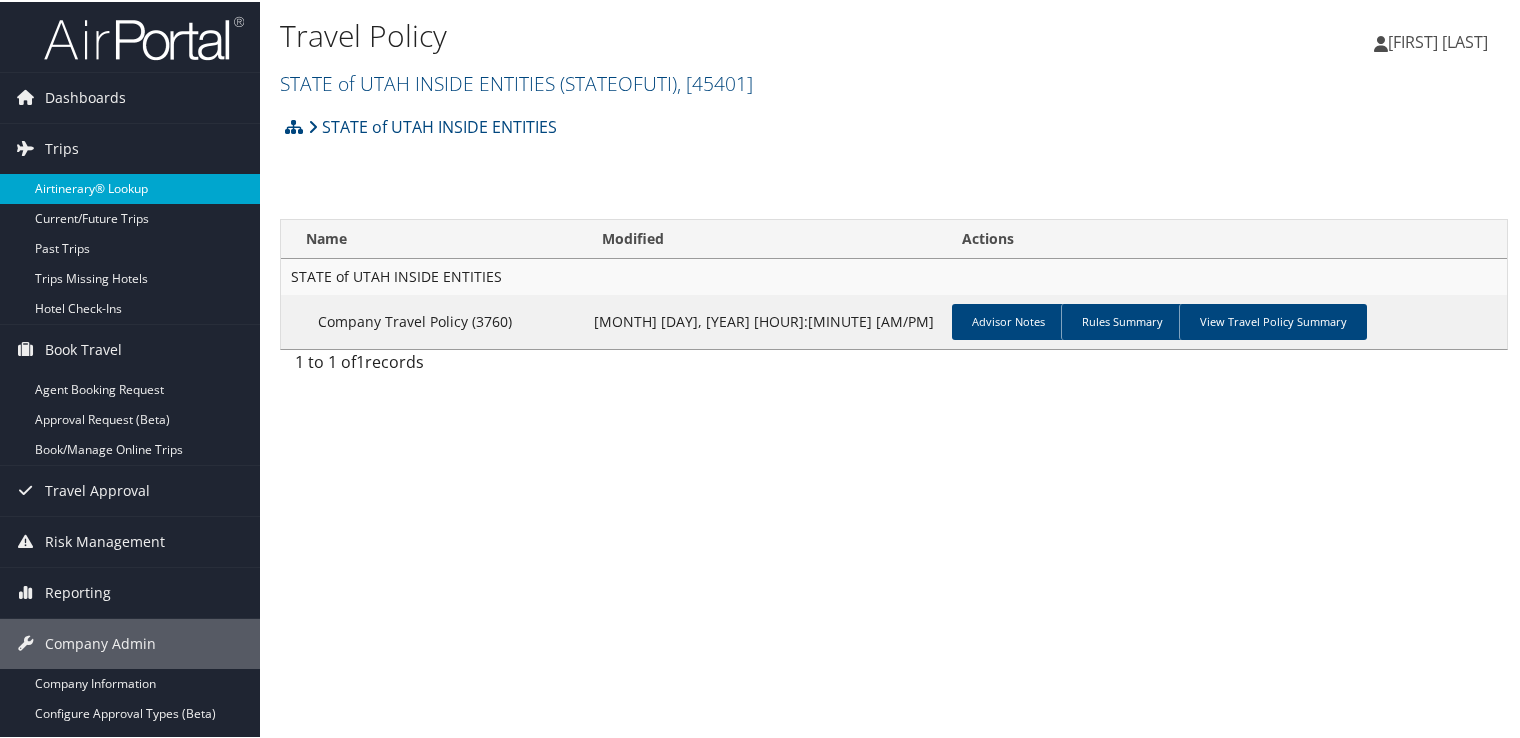 click on "Airtinerary® Lookup" at bounding box center [130, 187] 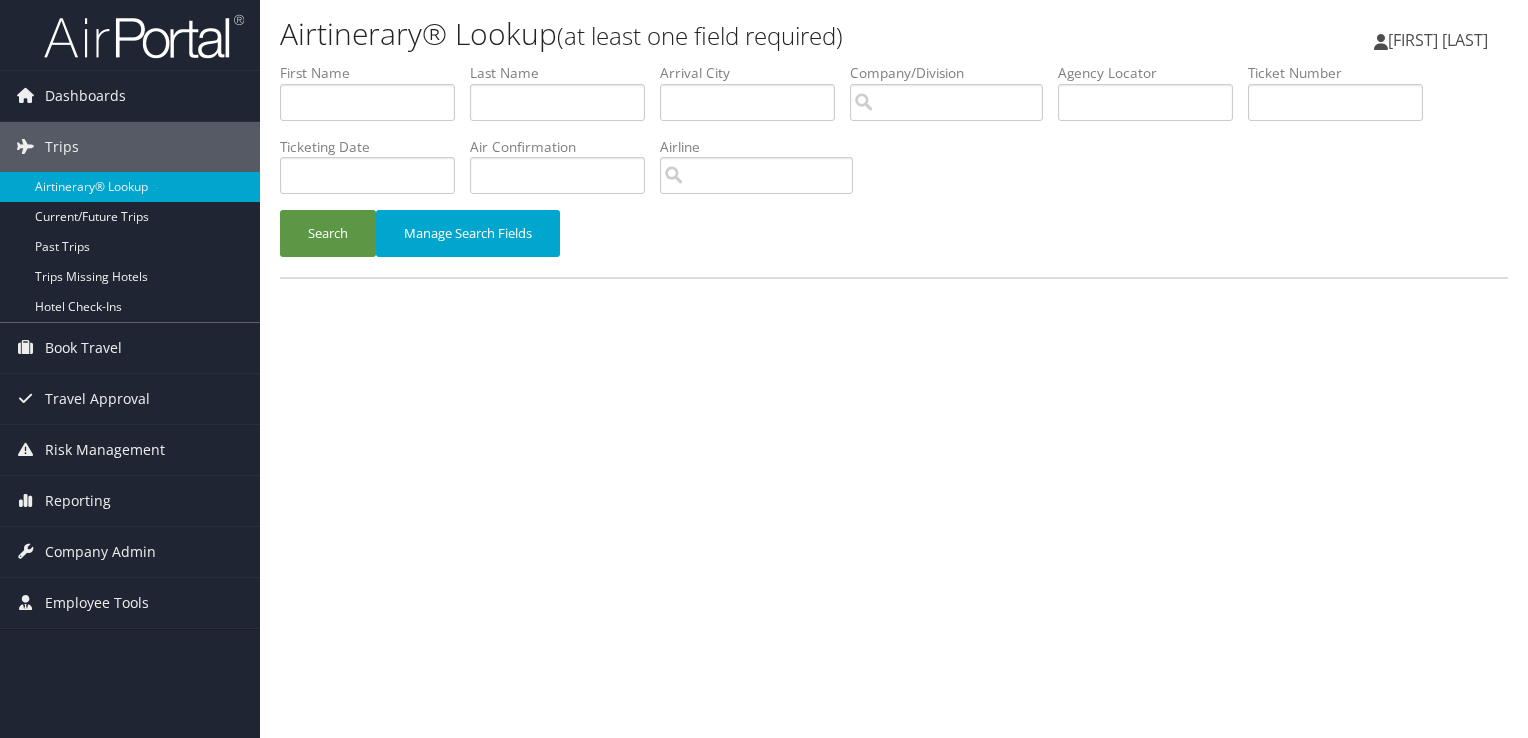 scroll, scrollTop: 0, scrollLeft: 0, axis: both 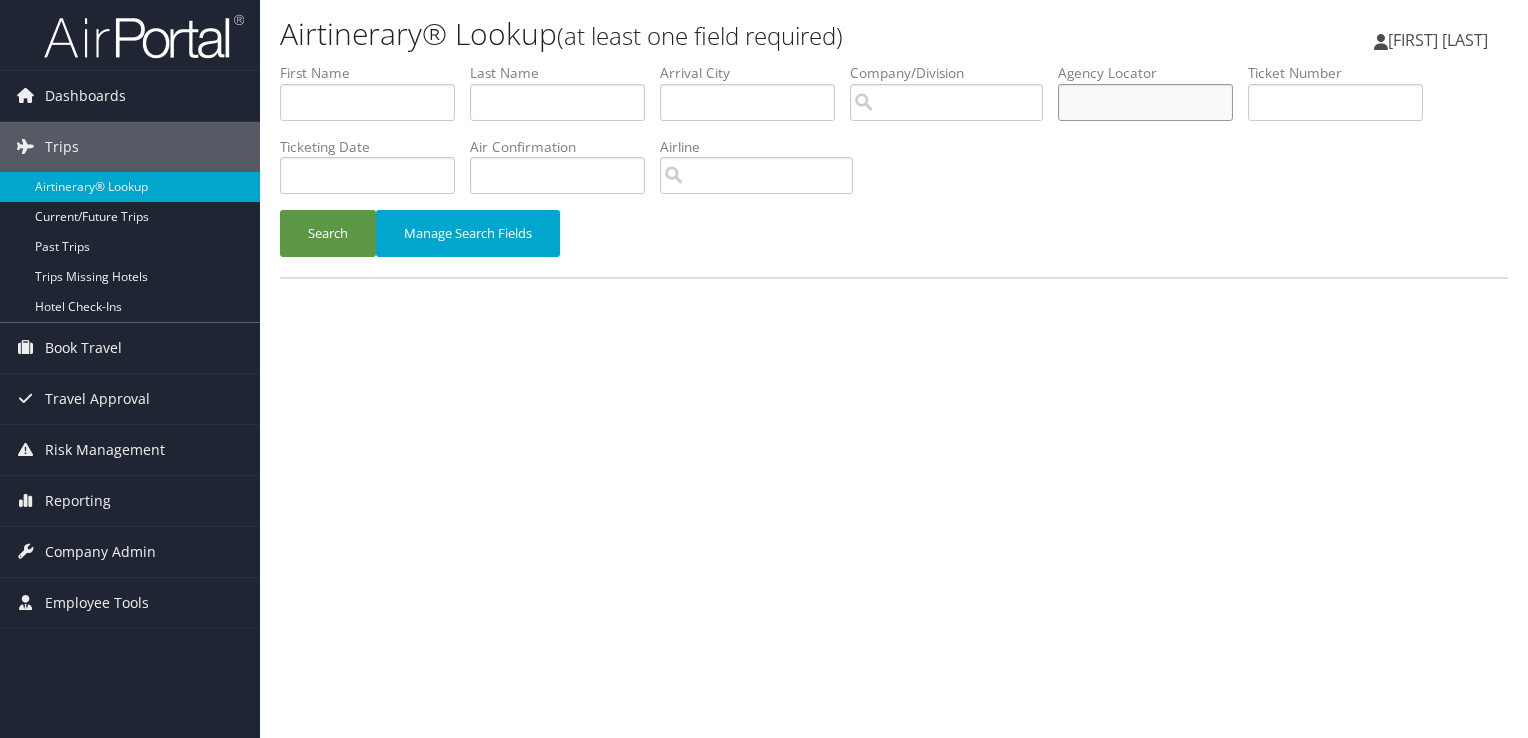 click at bounding box center [1145, 102] 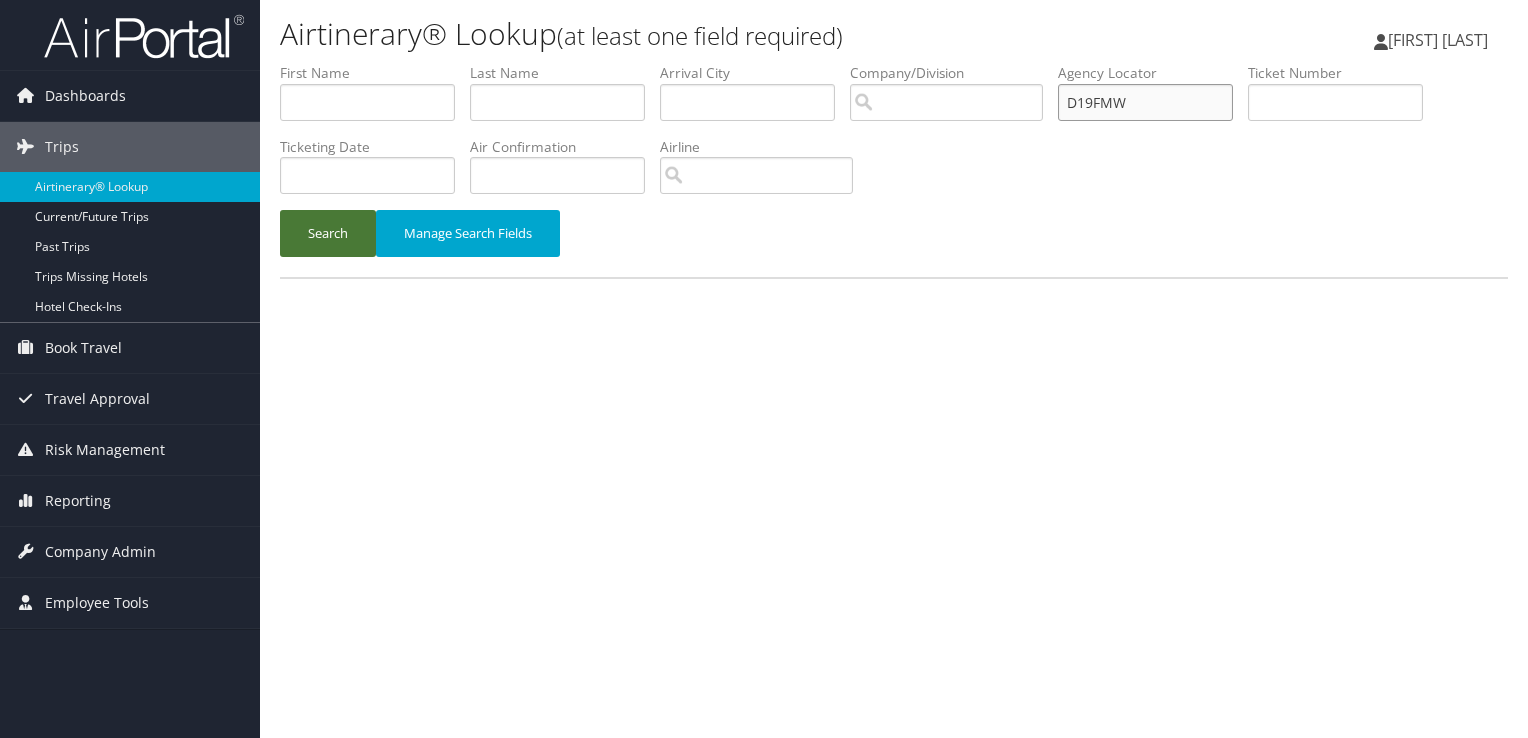 type on "D19FMW" 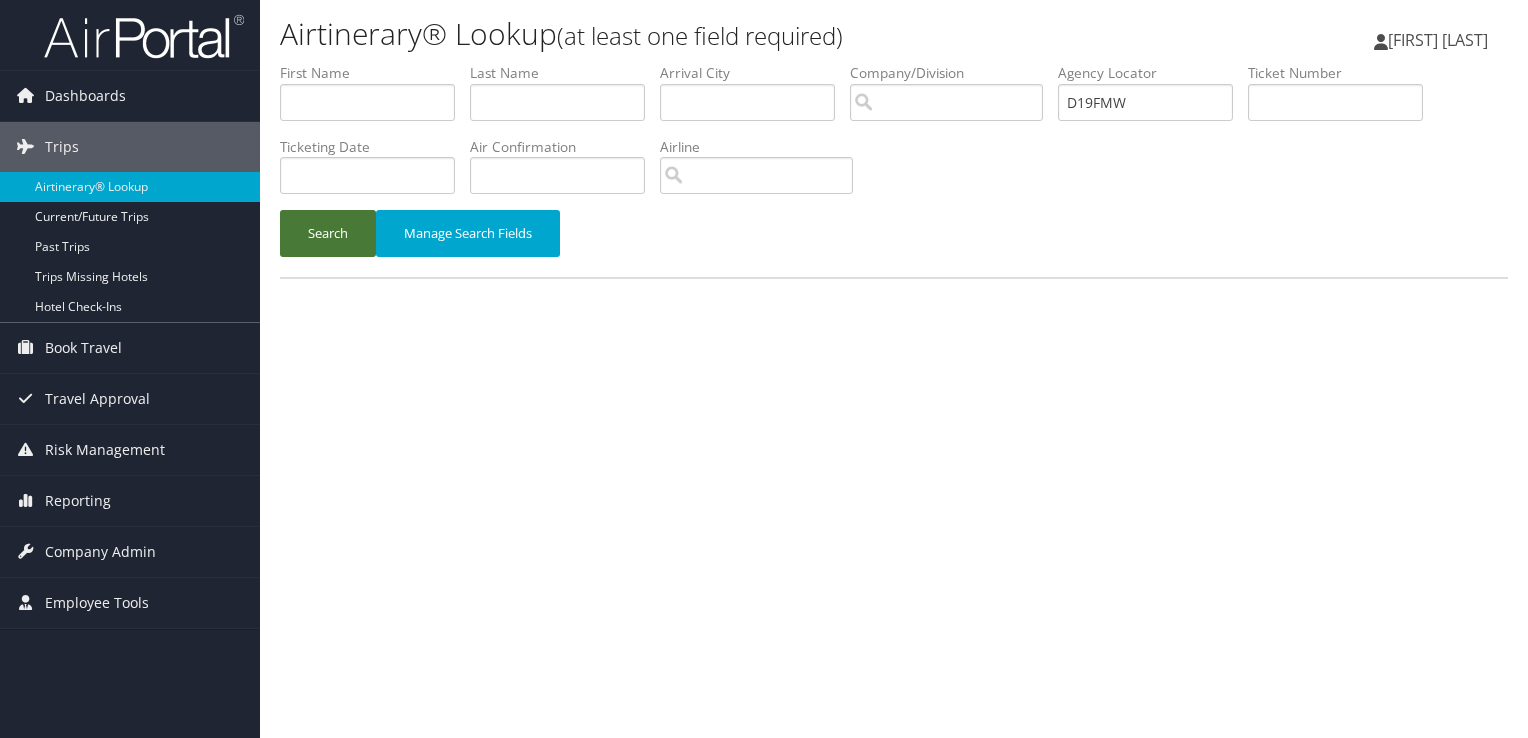 click on "Search" at bounding box center (328, 233) 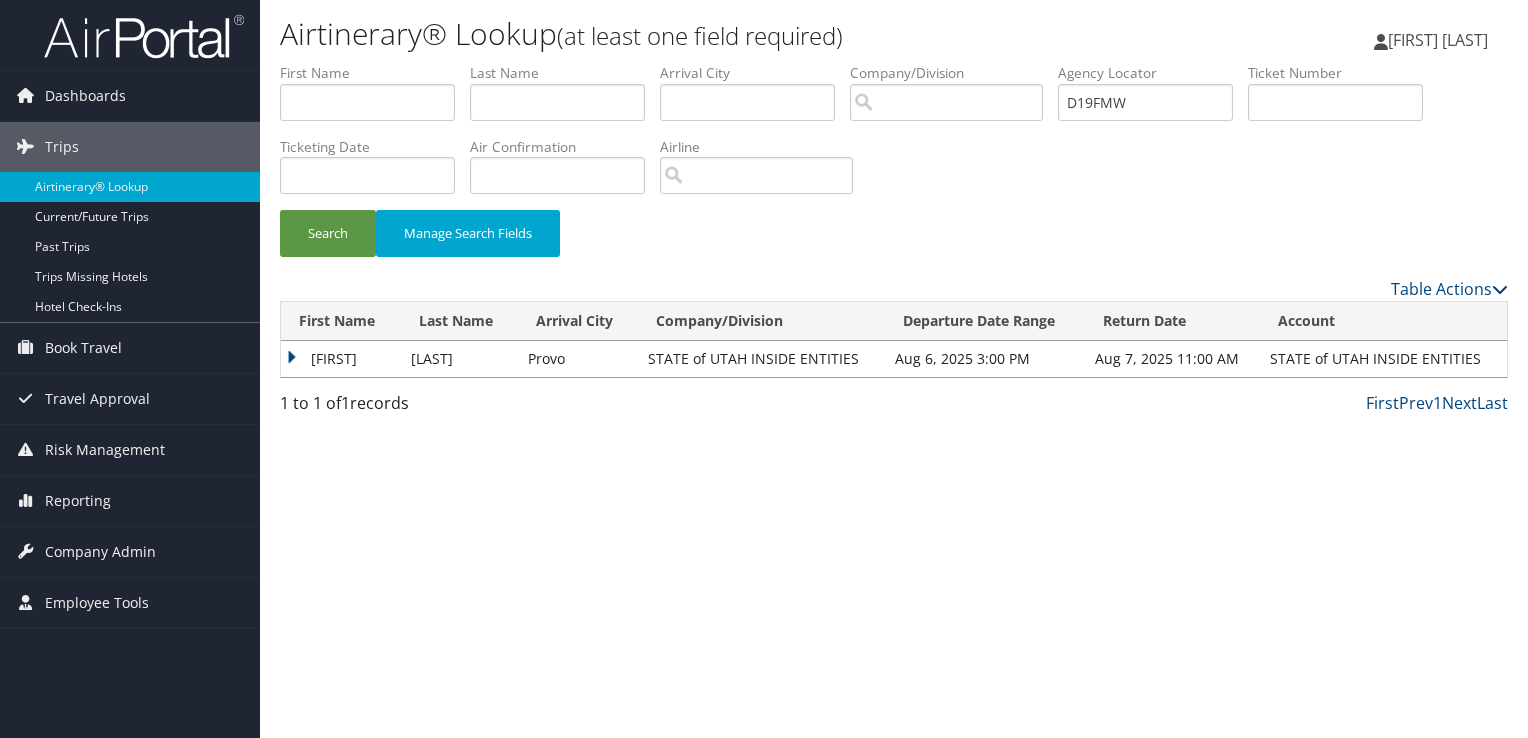 click on "STUART" at bounding box center [341, 359] 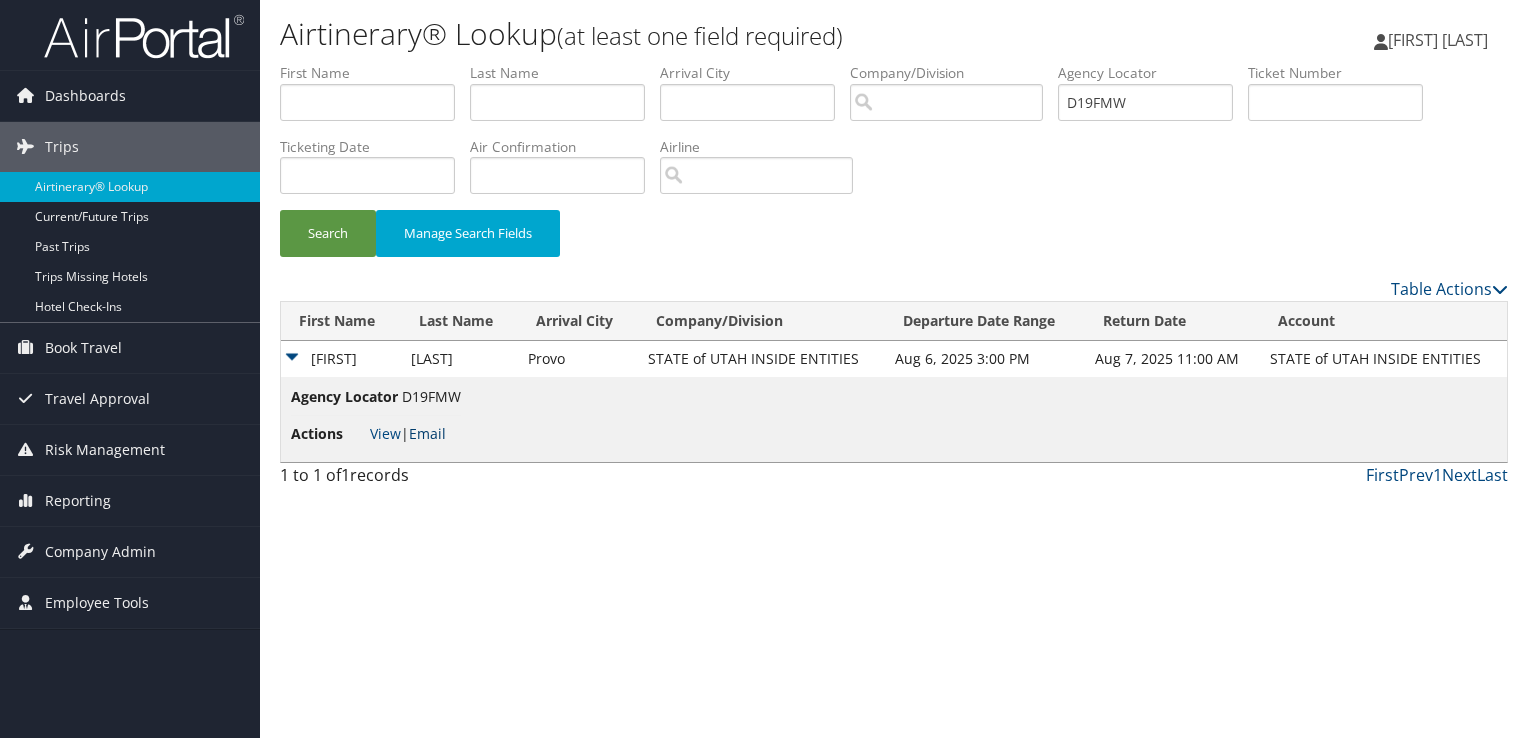 click on "Email" at bounding box center [427, 433] 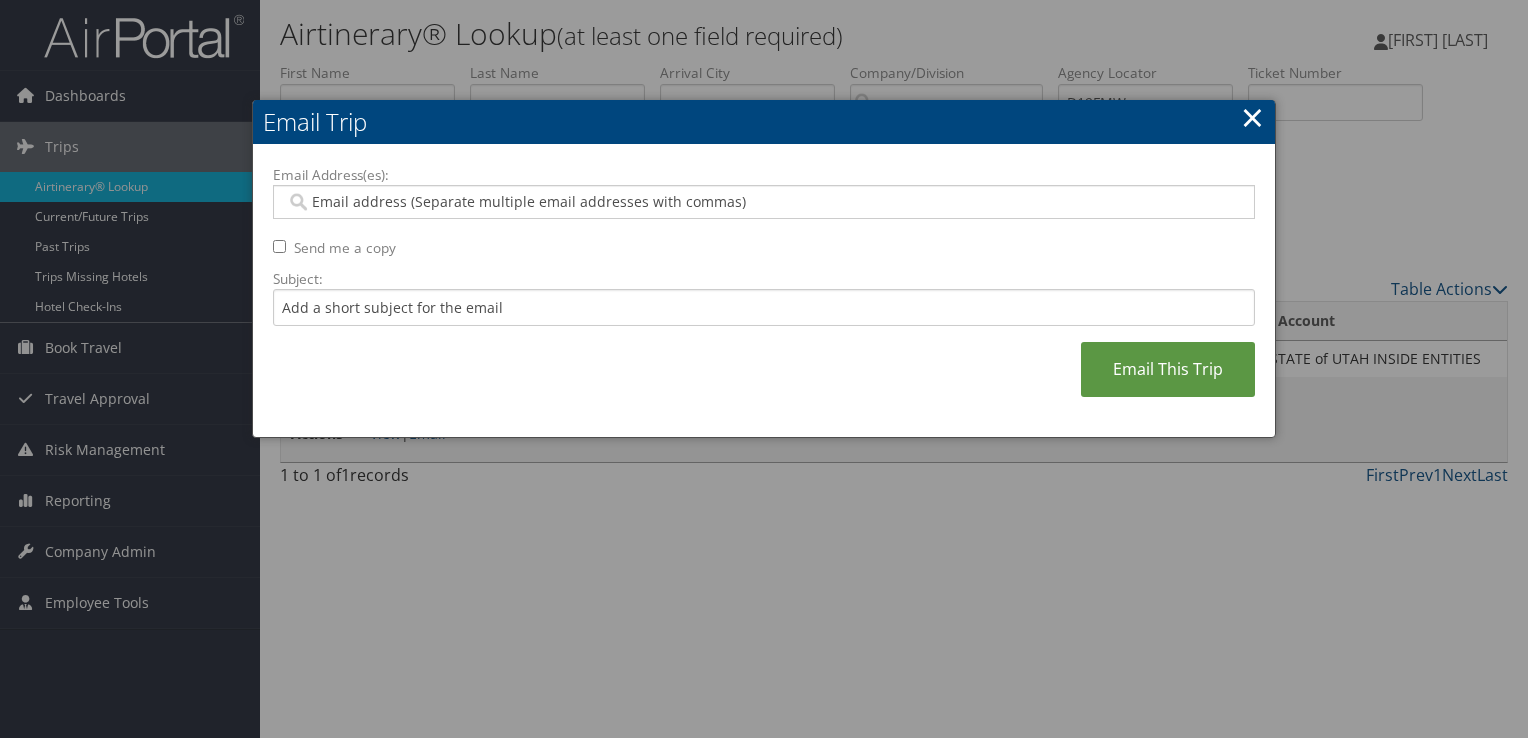 click on "Email Address(es):" at bounding box center (764, 202) 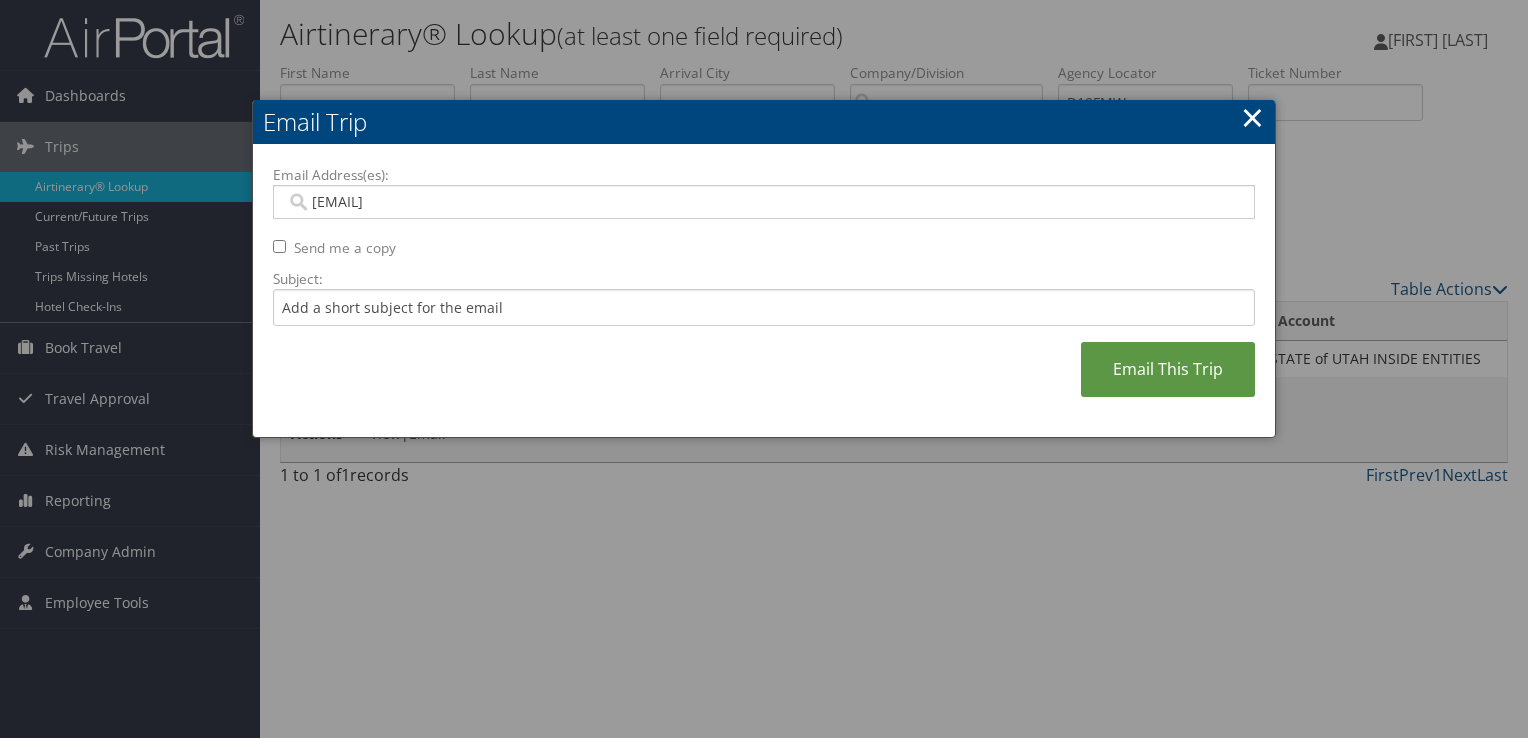 type on "smcgowan883@gmail.com" 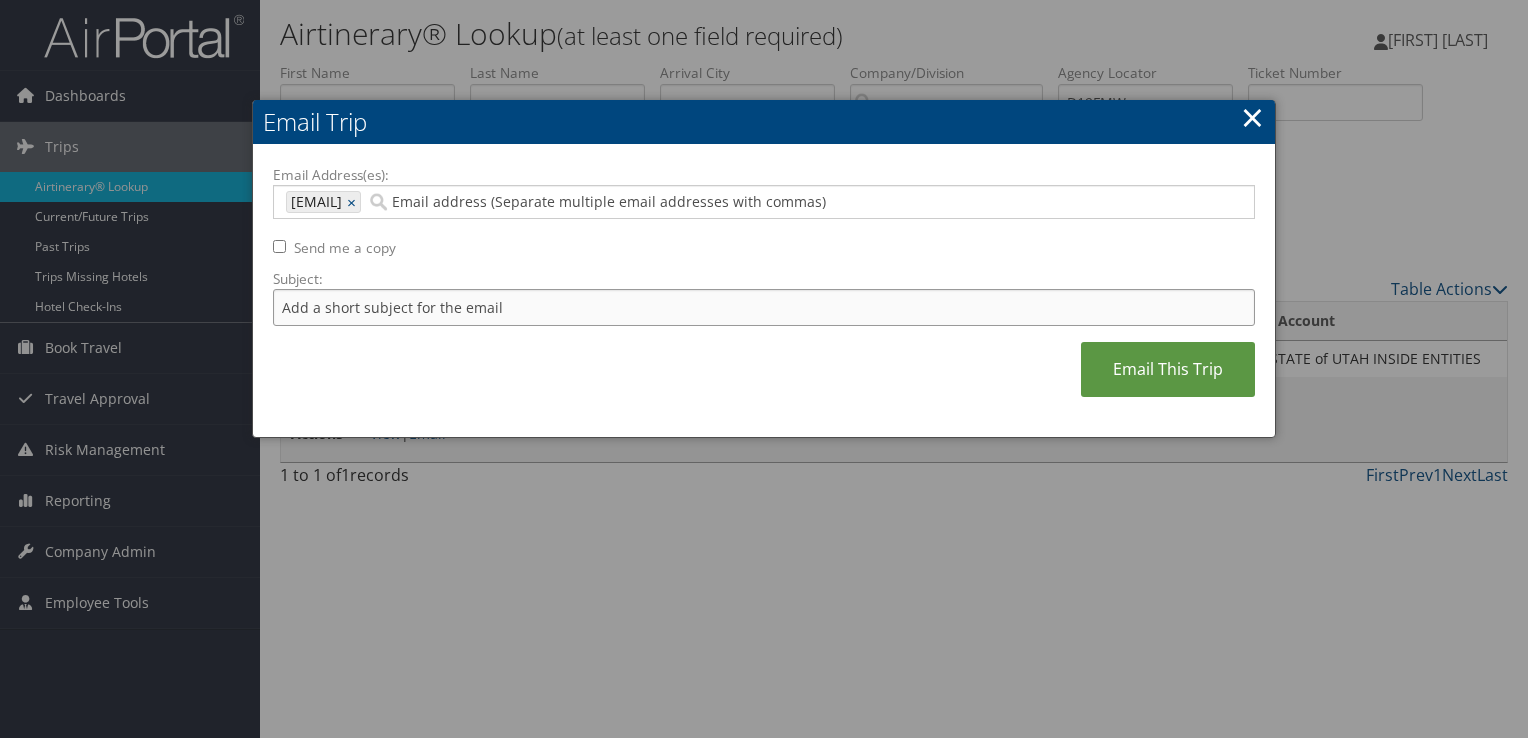 click on "Subject:" at bounding box center (764, 307) 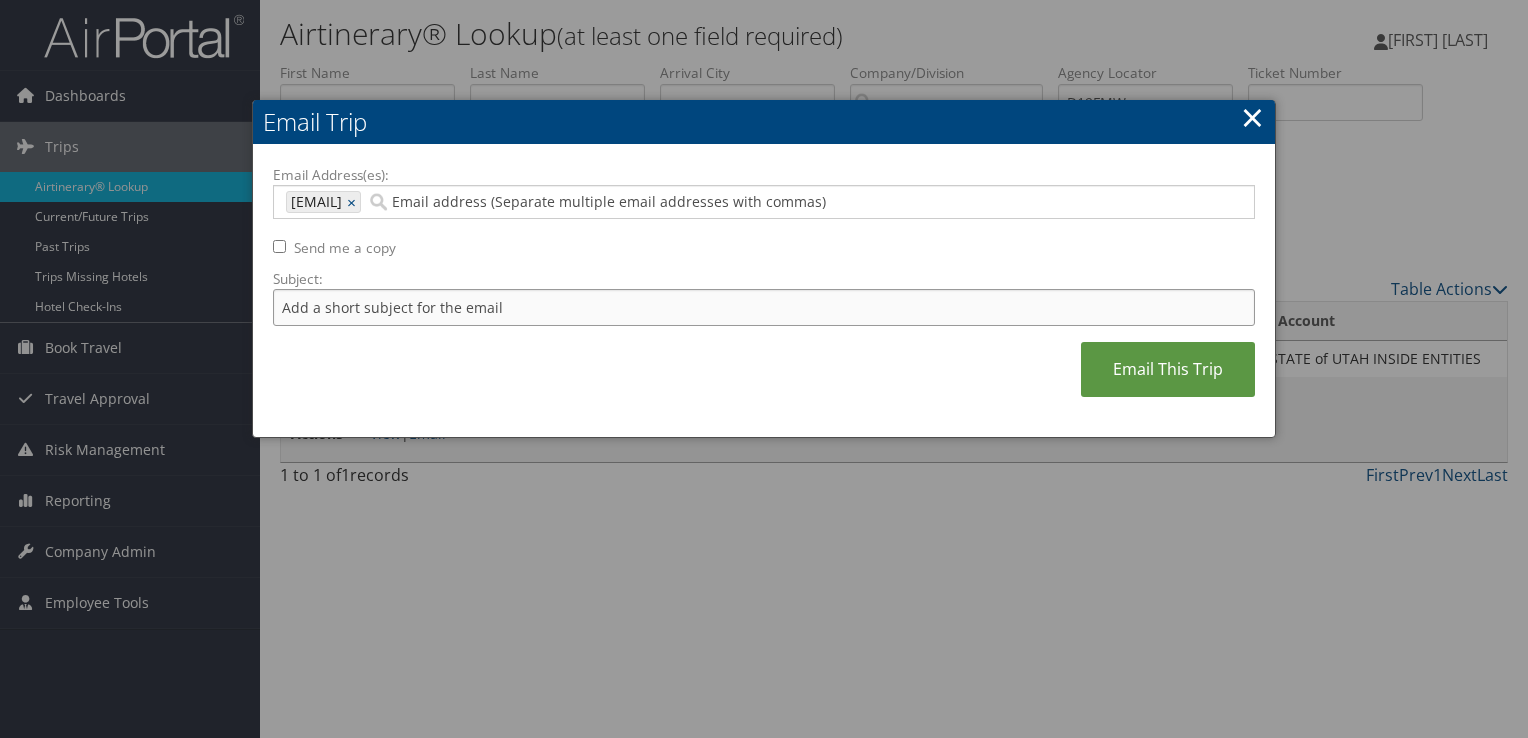 click on "Subject:" at bounding box center [764, 307] 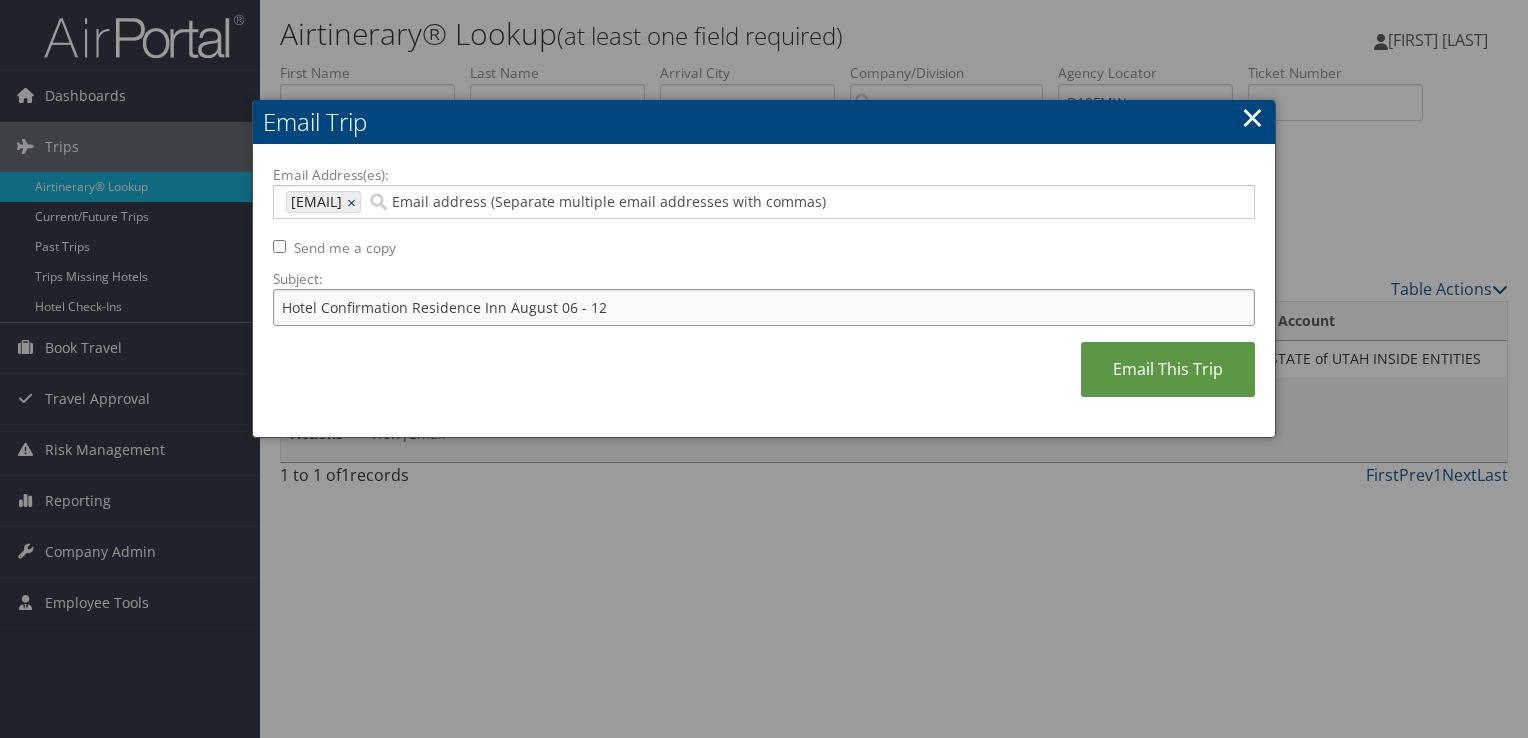 click on "Hotel Confirmation Residence Inn August 06 - 12" at bounding box center [764, 307] 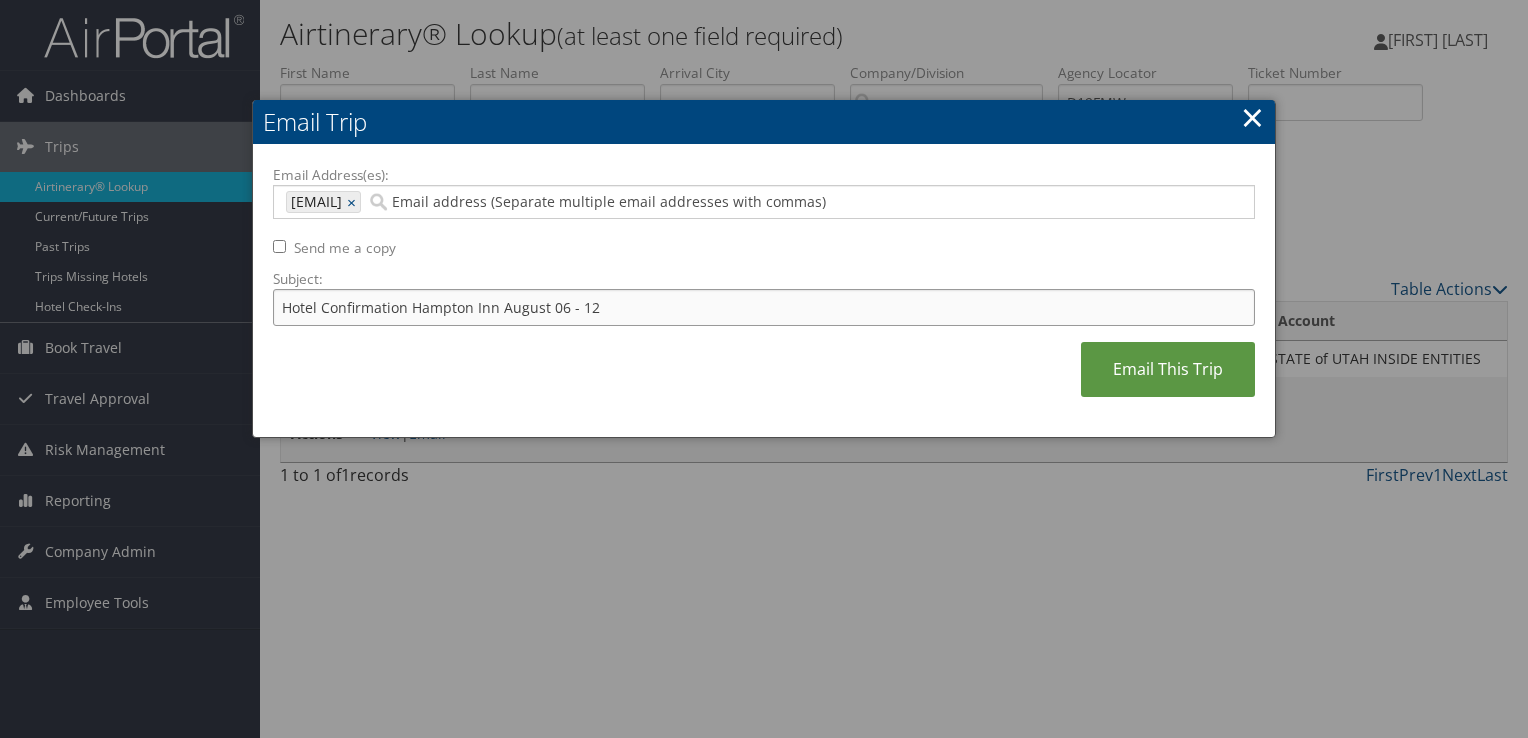 click on "Hotel Confirmation Hampton Inn August 06 - 12" at bounding box center (764, 307) 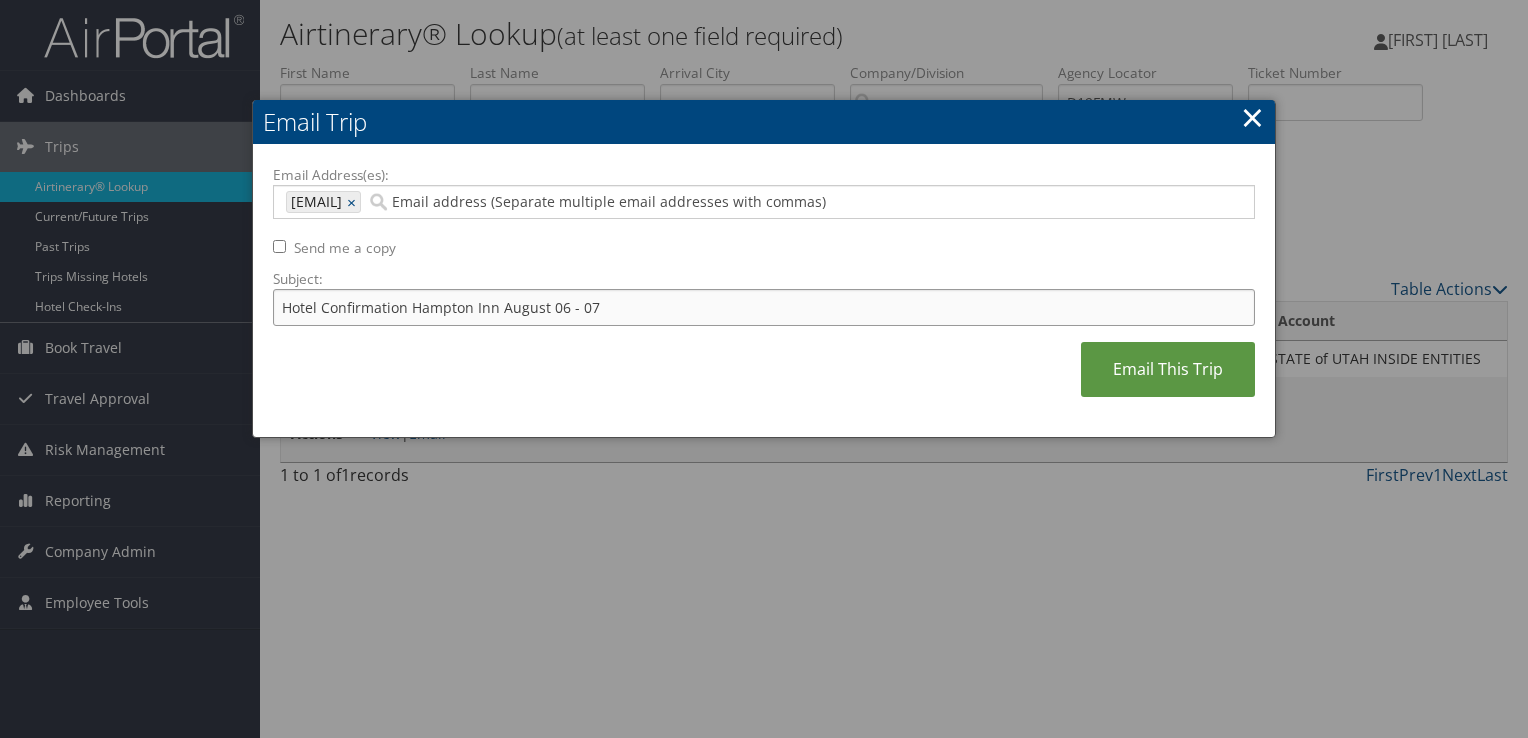drag, startPoint x: 644, startPoint y: 302, endPoint x: 270, endPoint y: 306, distance: 374.0214 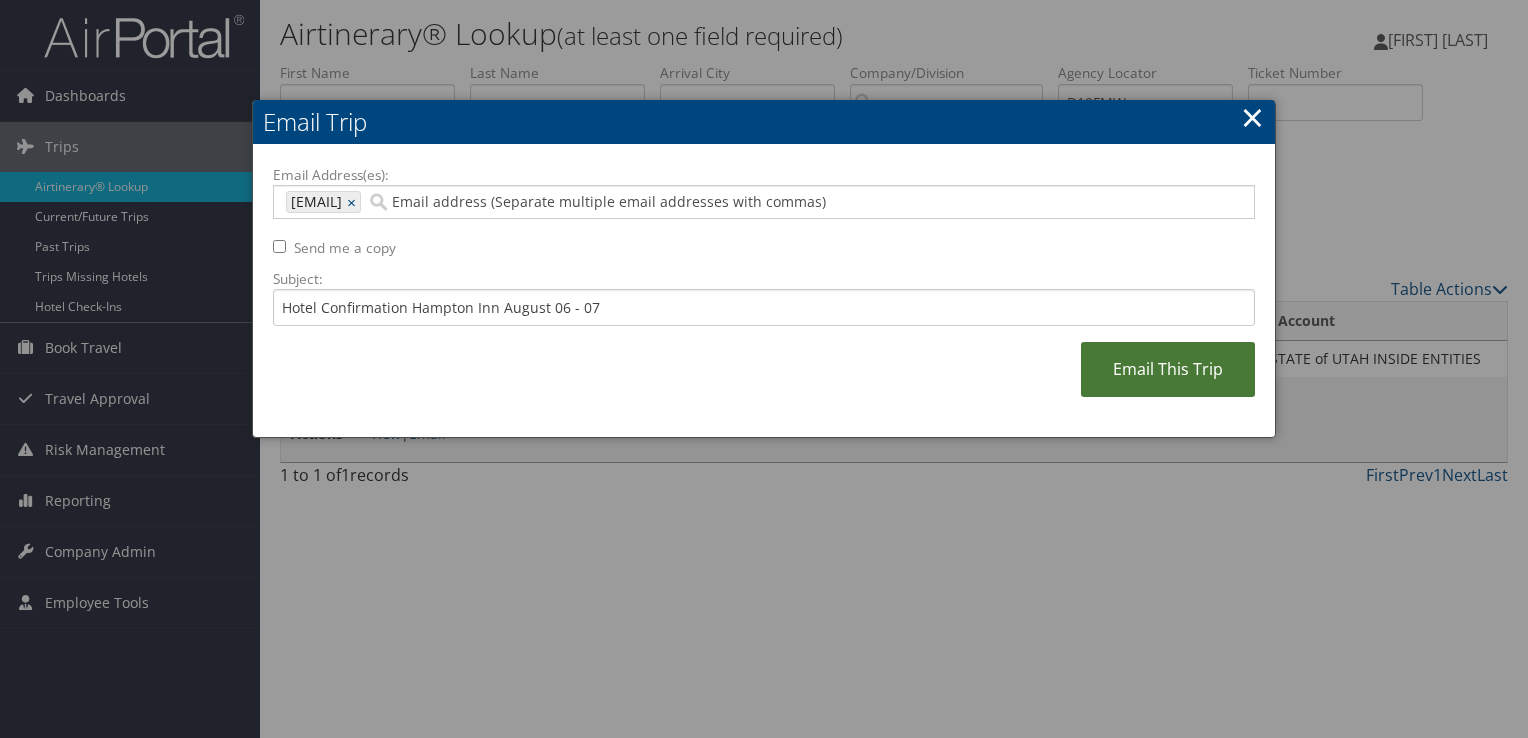 click on "Email This Trip" at bounding box center [1168, 369] 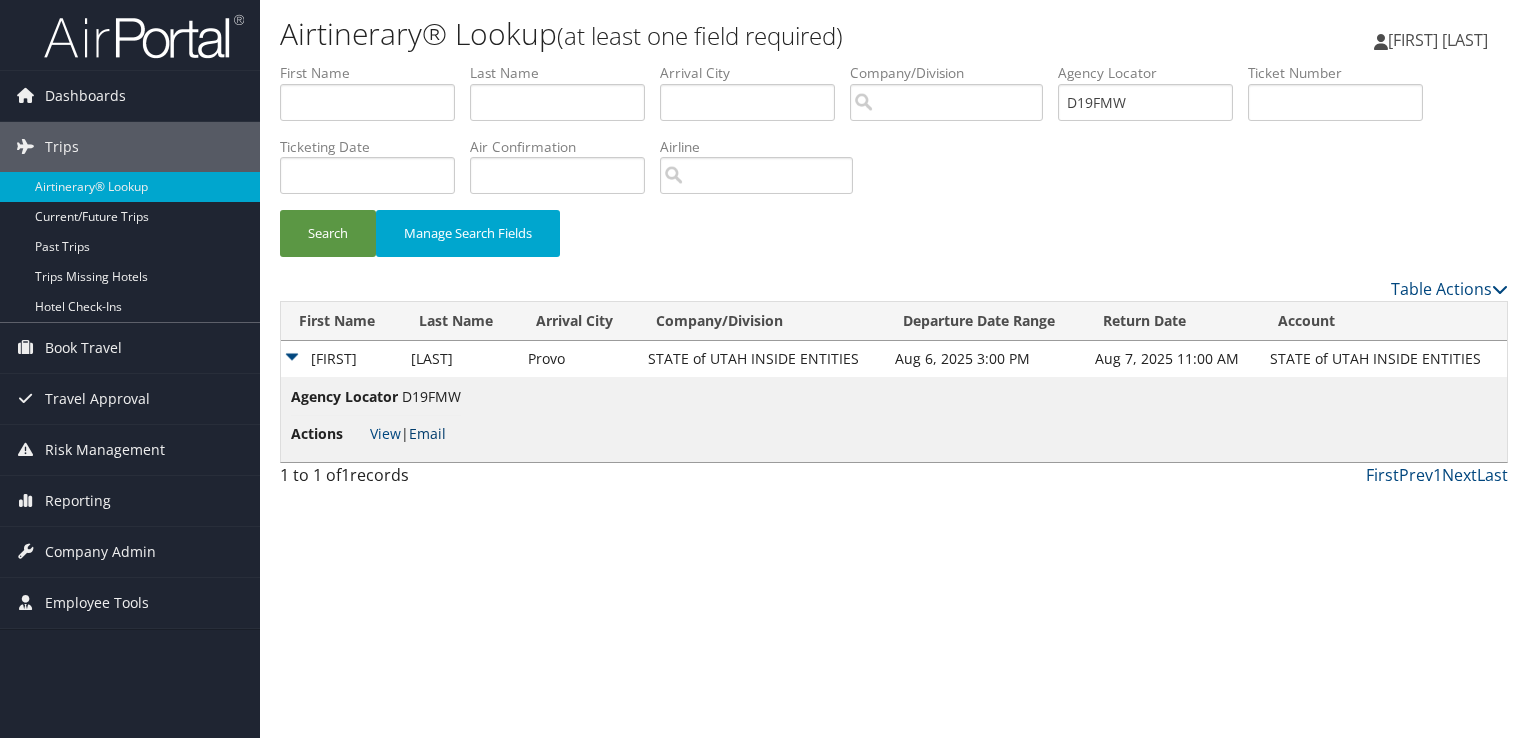 click on "Email" at bounding box center [427, 433] 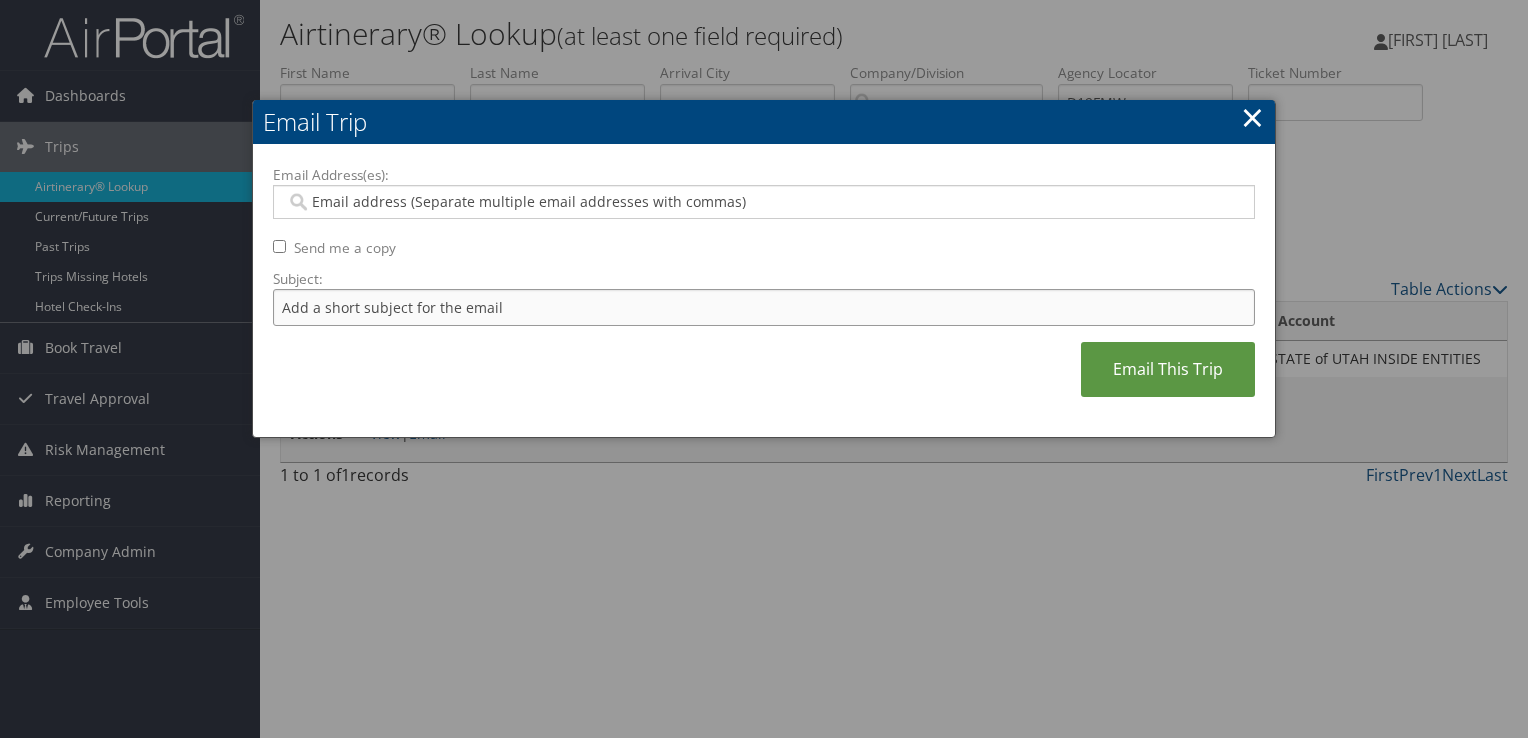 click on "Subject:" at bounding box center (764, 307) 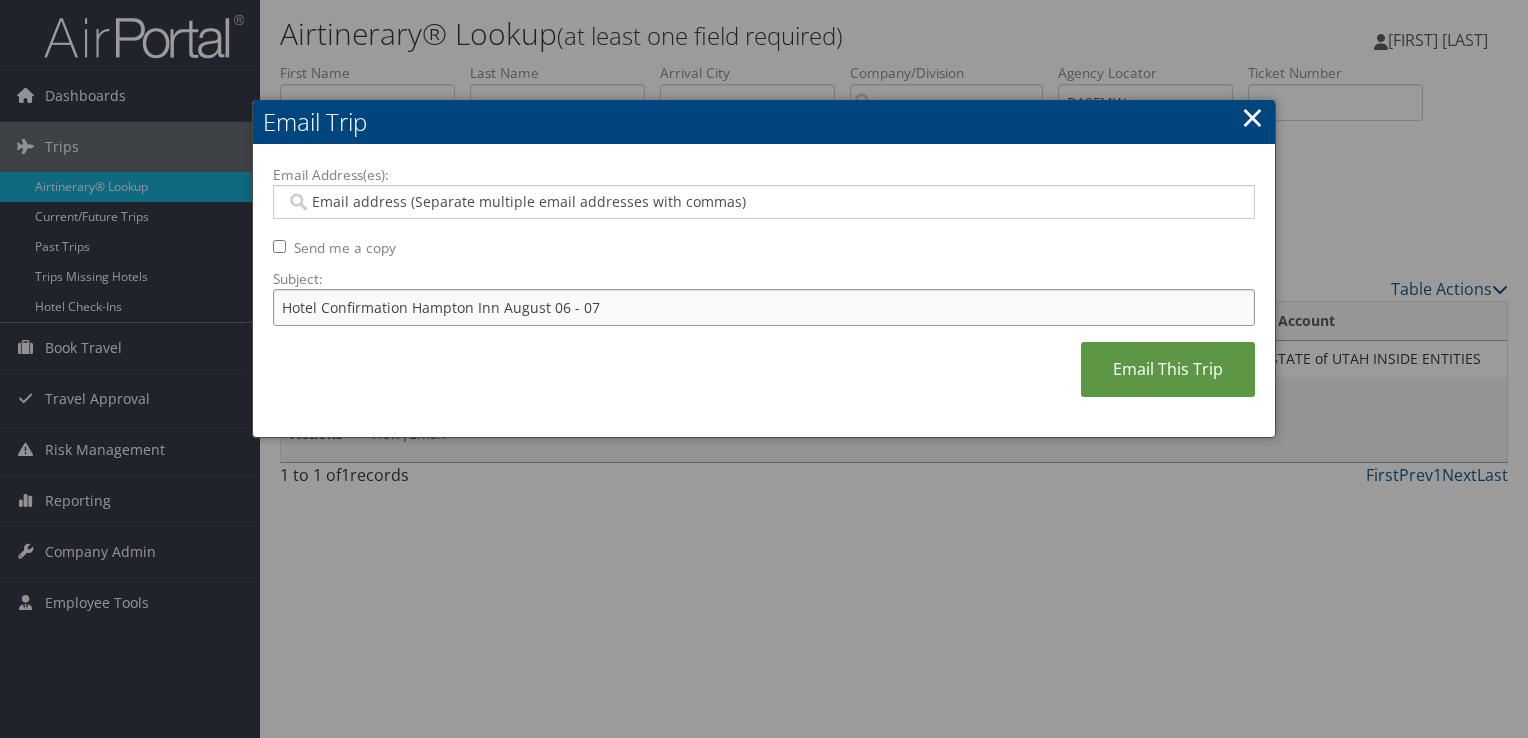 type on "Hotel Confirmation Hampton Inn August 06 - 07" 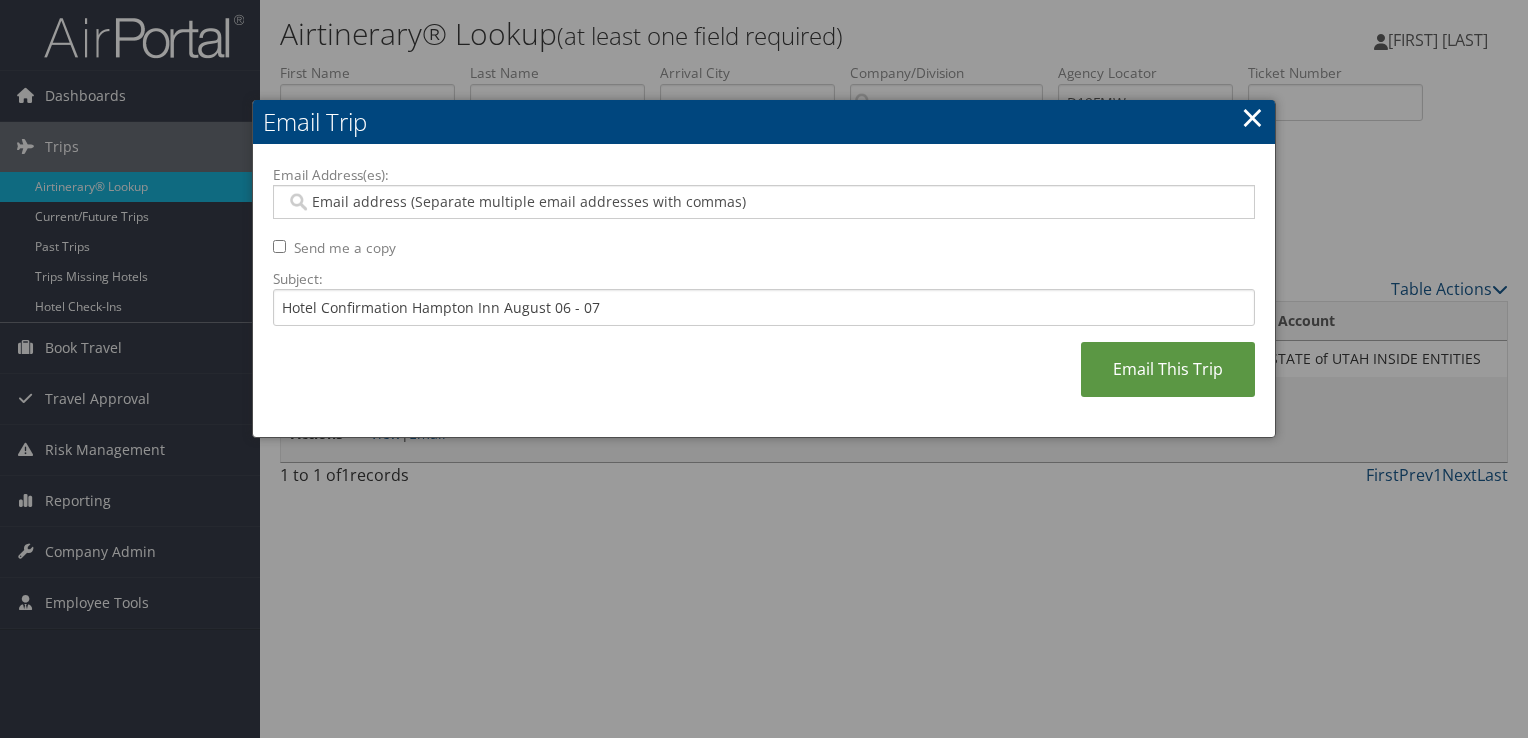 click on "Email Address(es):" at bounding box center [764, 202] 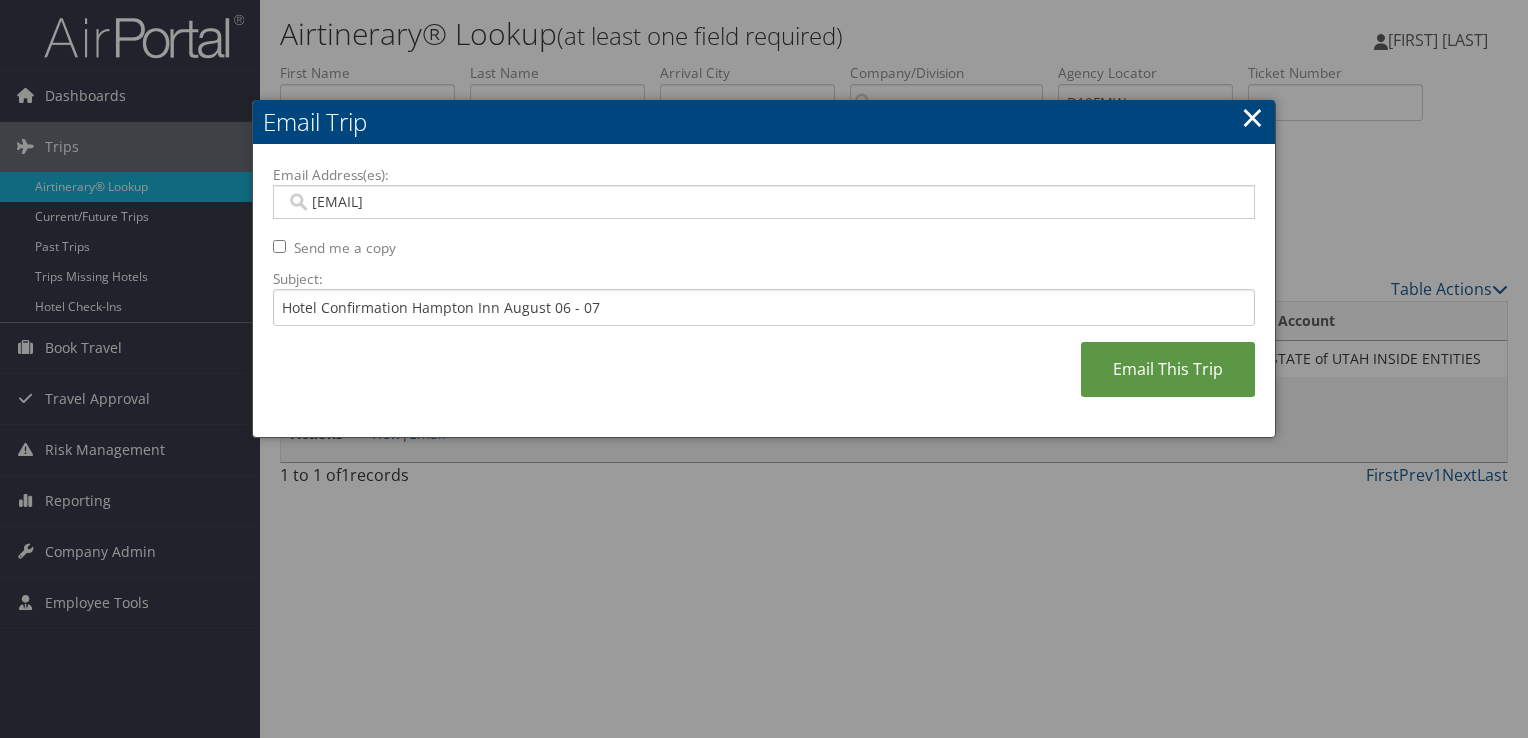type on "STUARTMCGOWAN@UTAH.GOV" 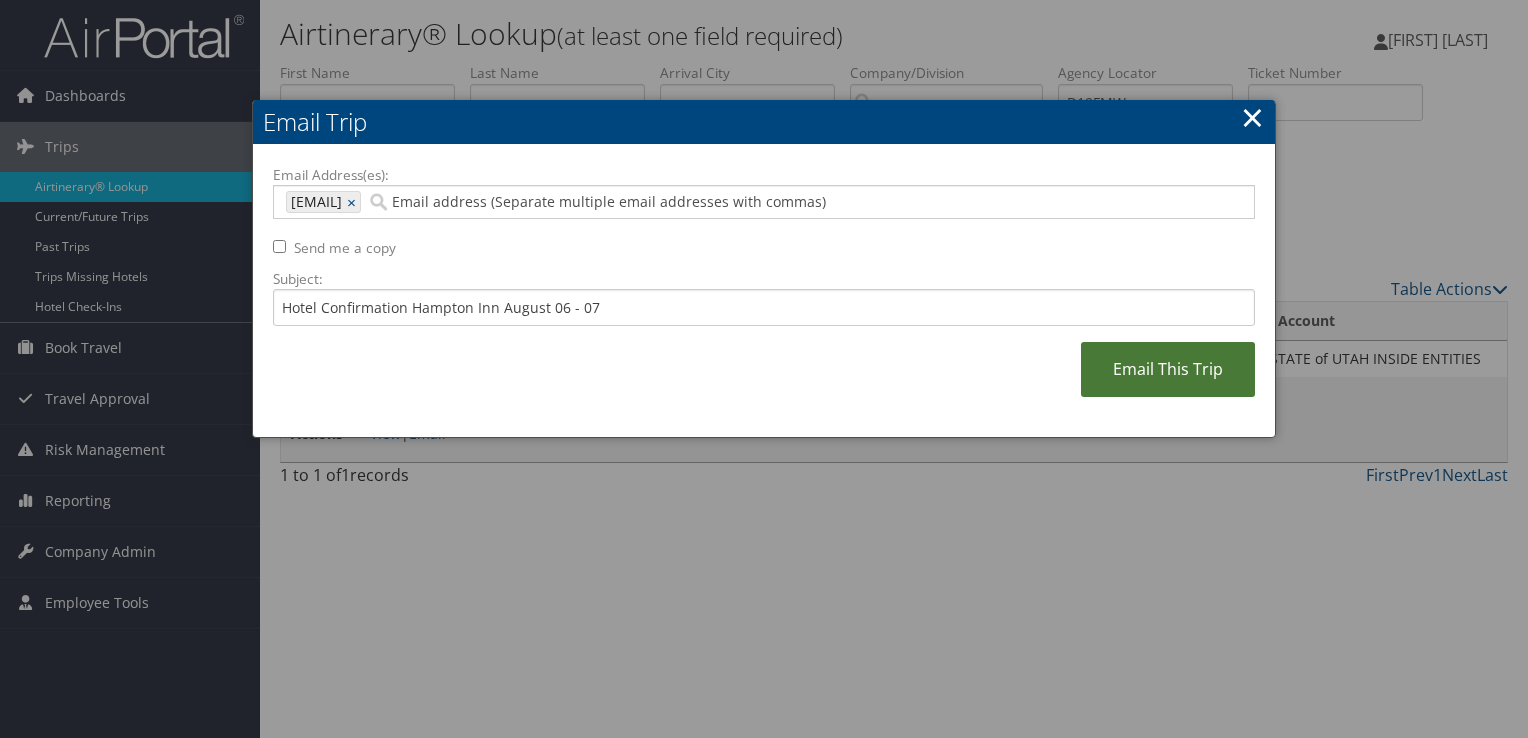 click on "Email This Trip" at bounding box center (1168, 369) 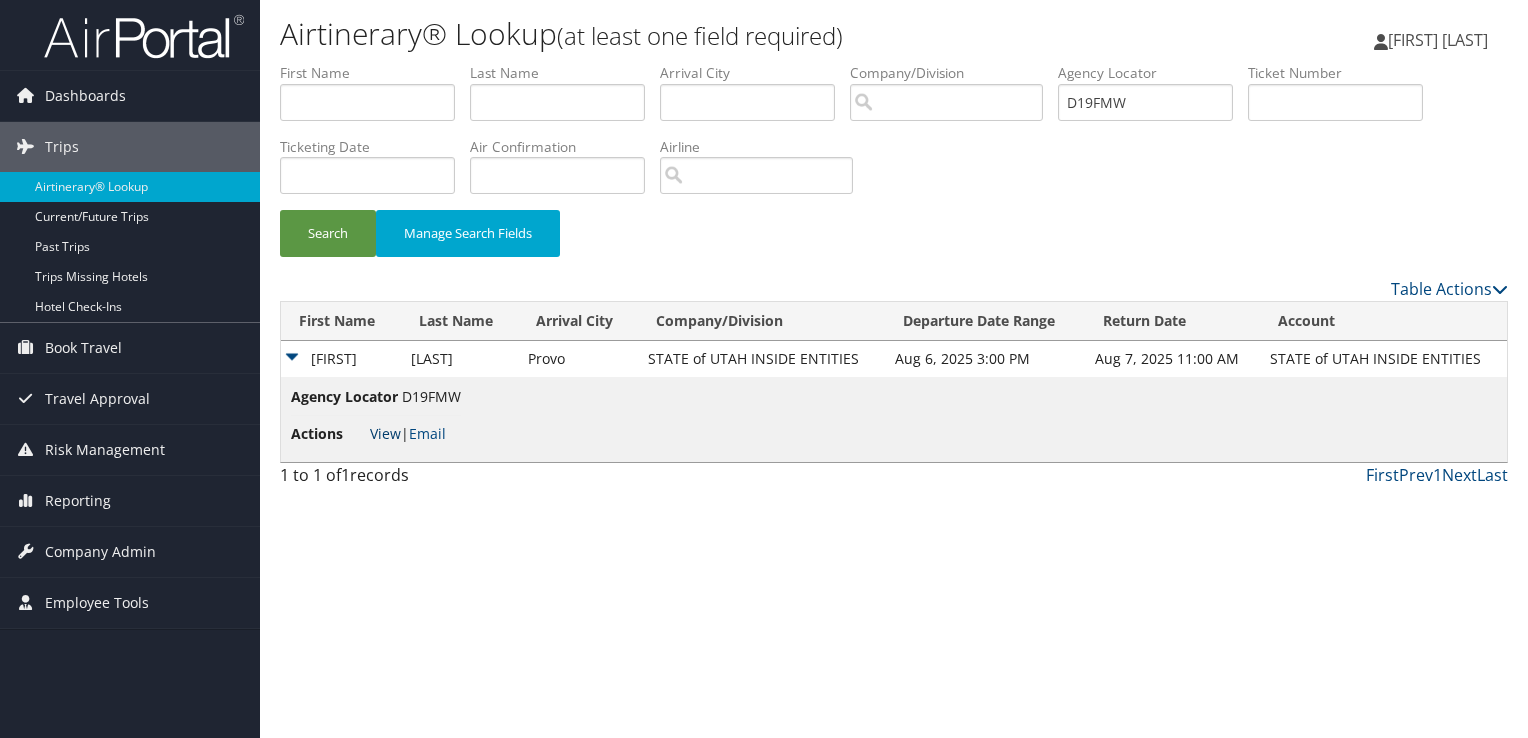 click on "View" at bounding box center (385, 433) 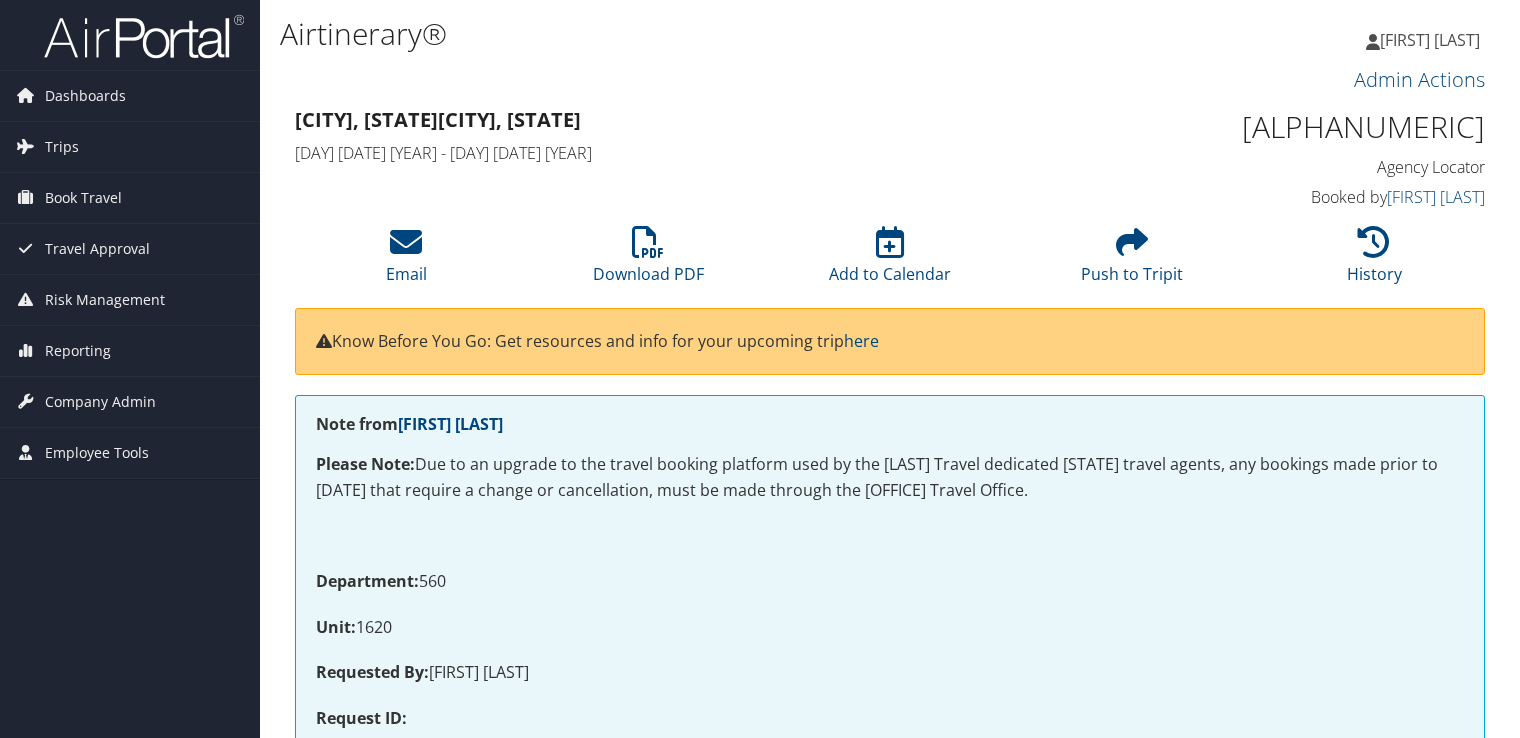 scroll, scrollTop: 0, scrollLeft: 0, axis: both 